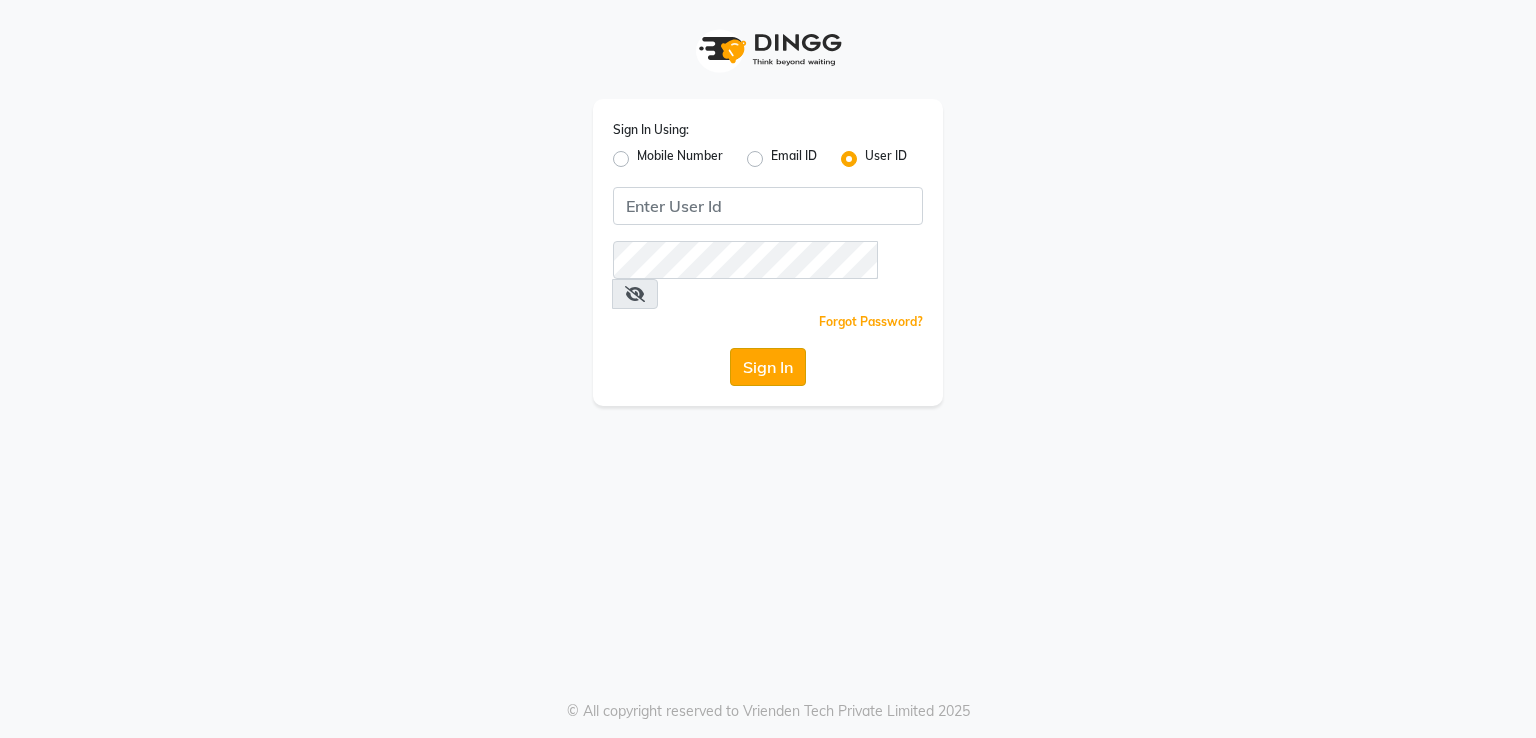 scroll, scrollTop: 0, scrollLeft: 0, axis: both 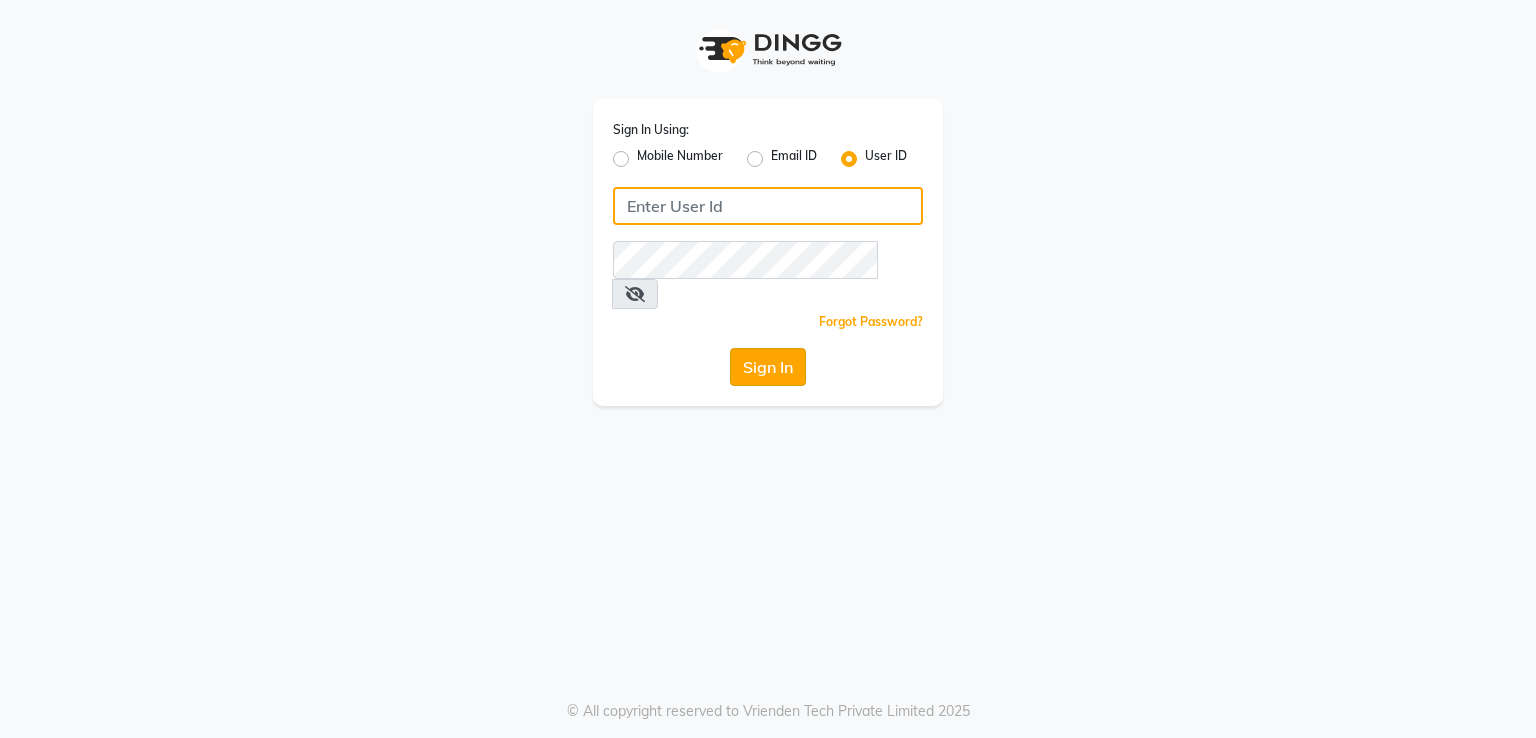 type on "melanin" 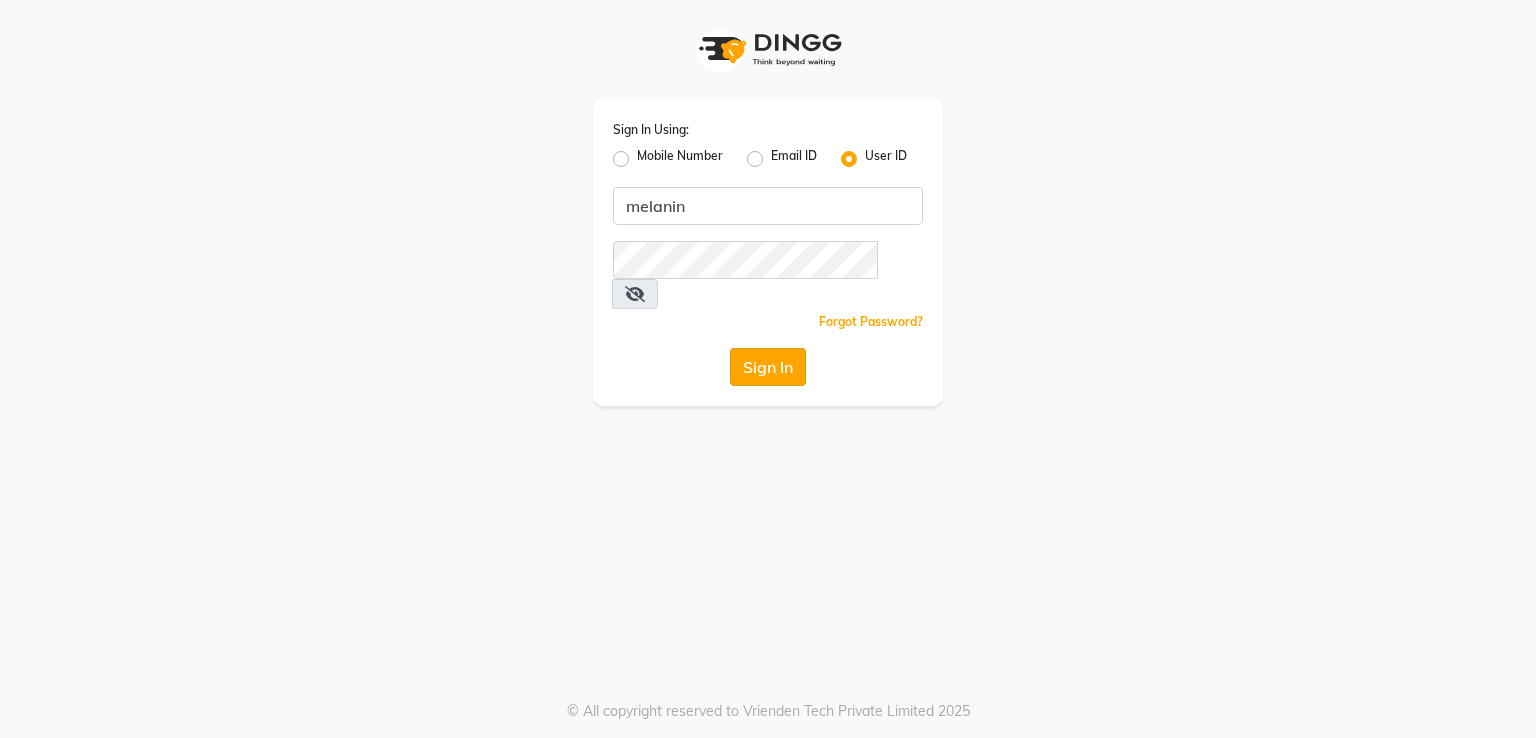 click on "Sign In" 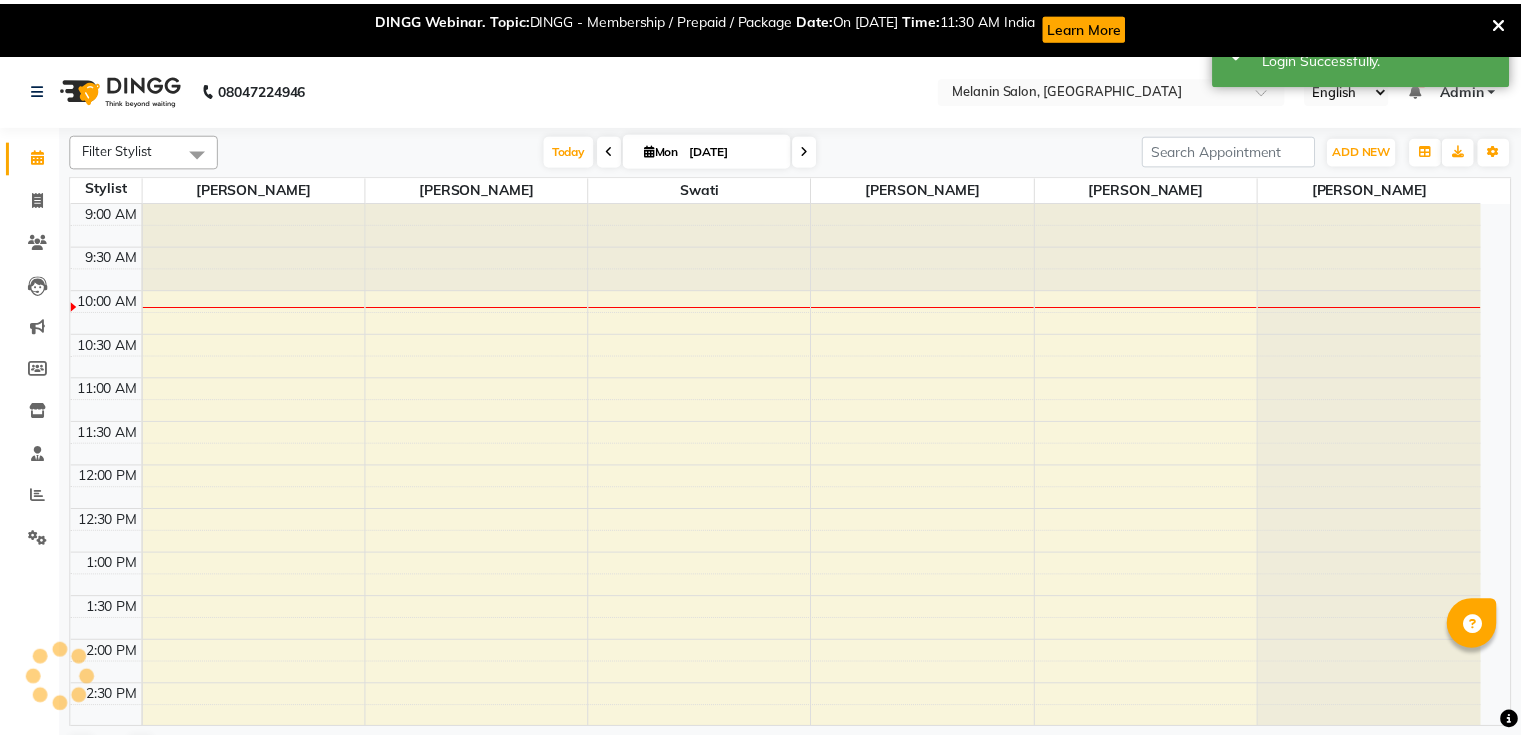 scroll, scrollTop: 0, scrollLeft: 0, axis: both 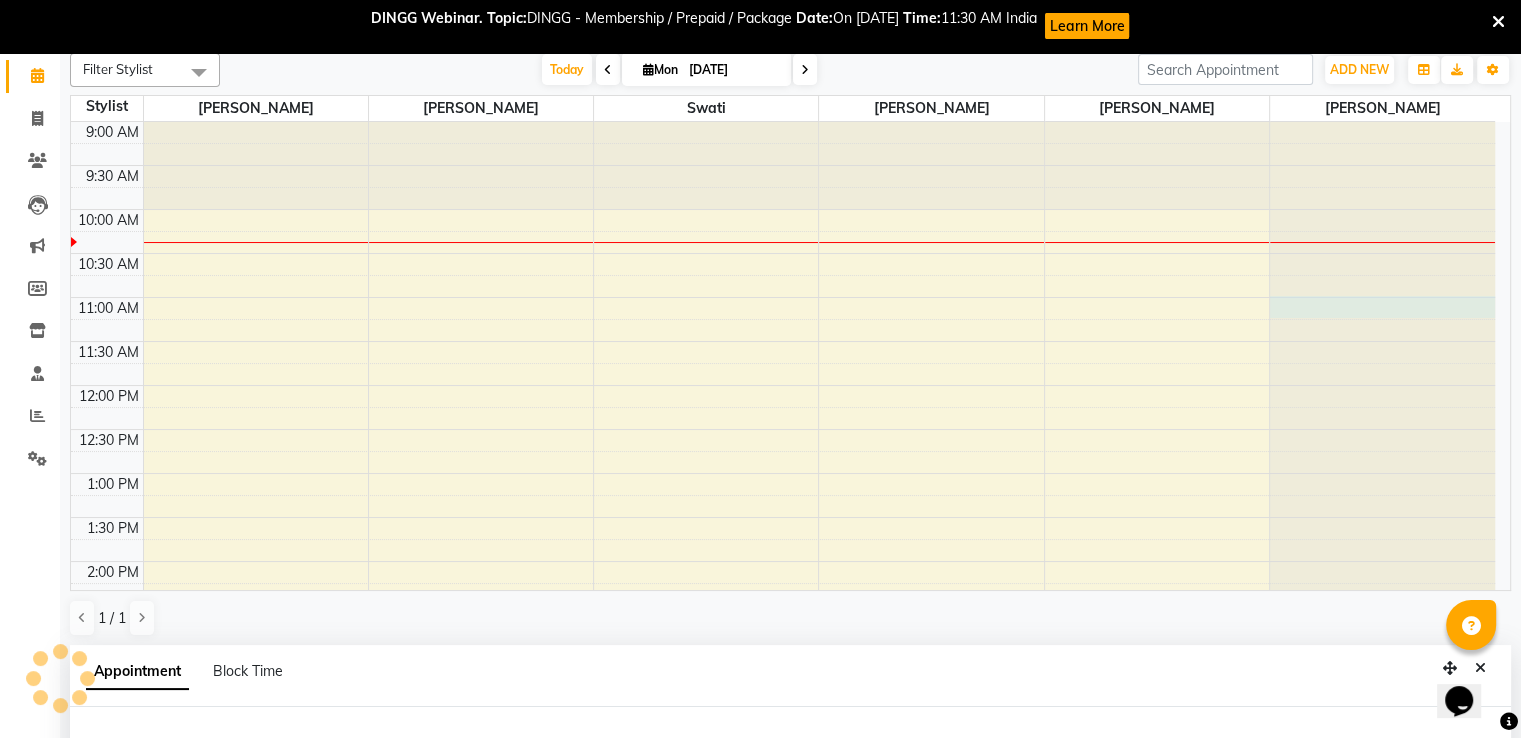 select on "85587" 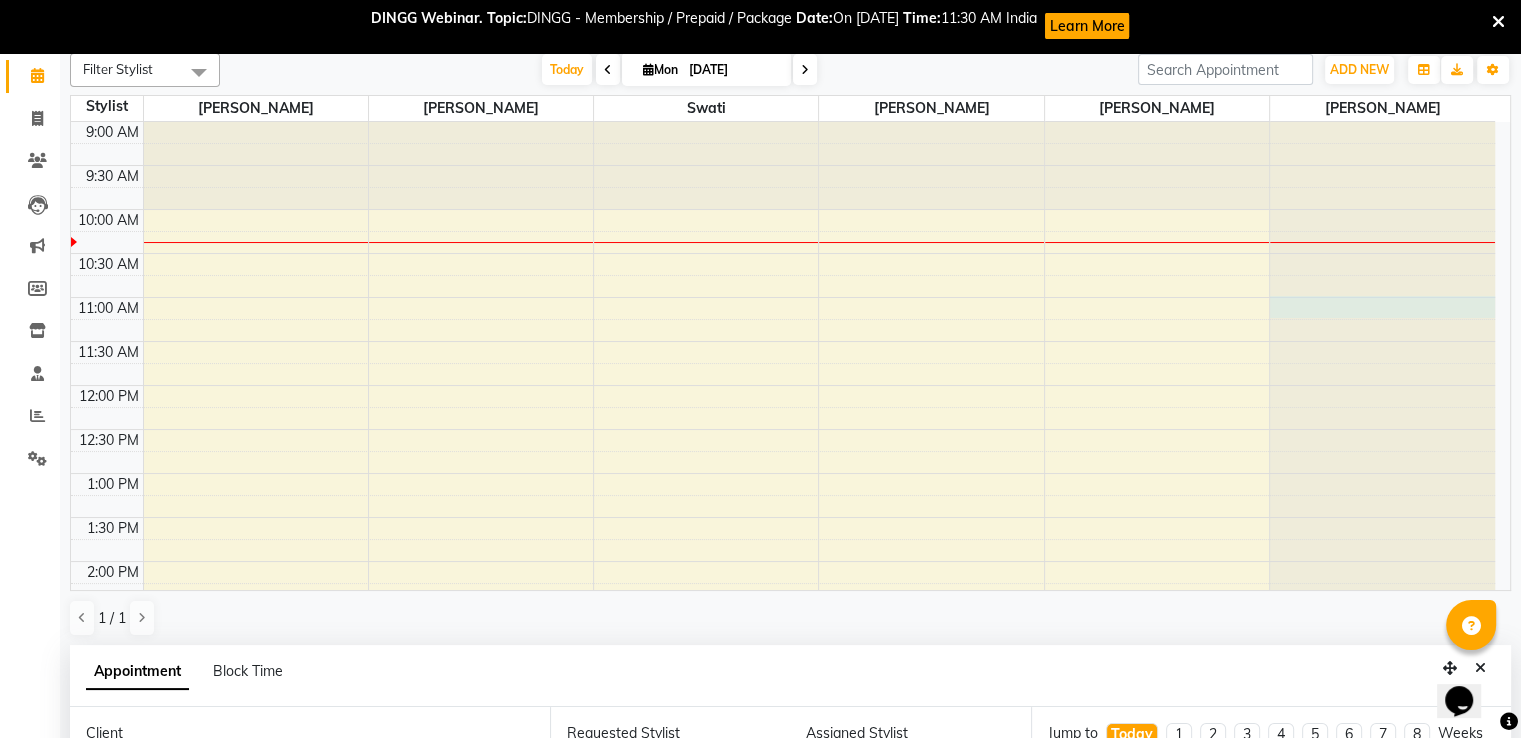 scroll, scrollTop: 442, scrollLeft: 0, axis: vertical 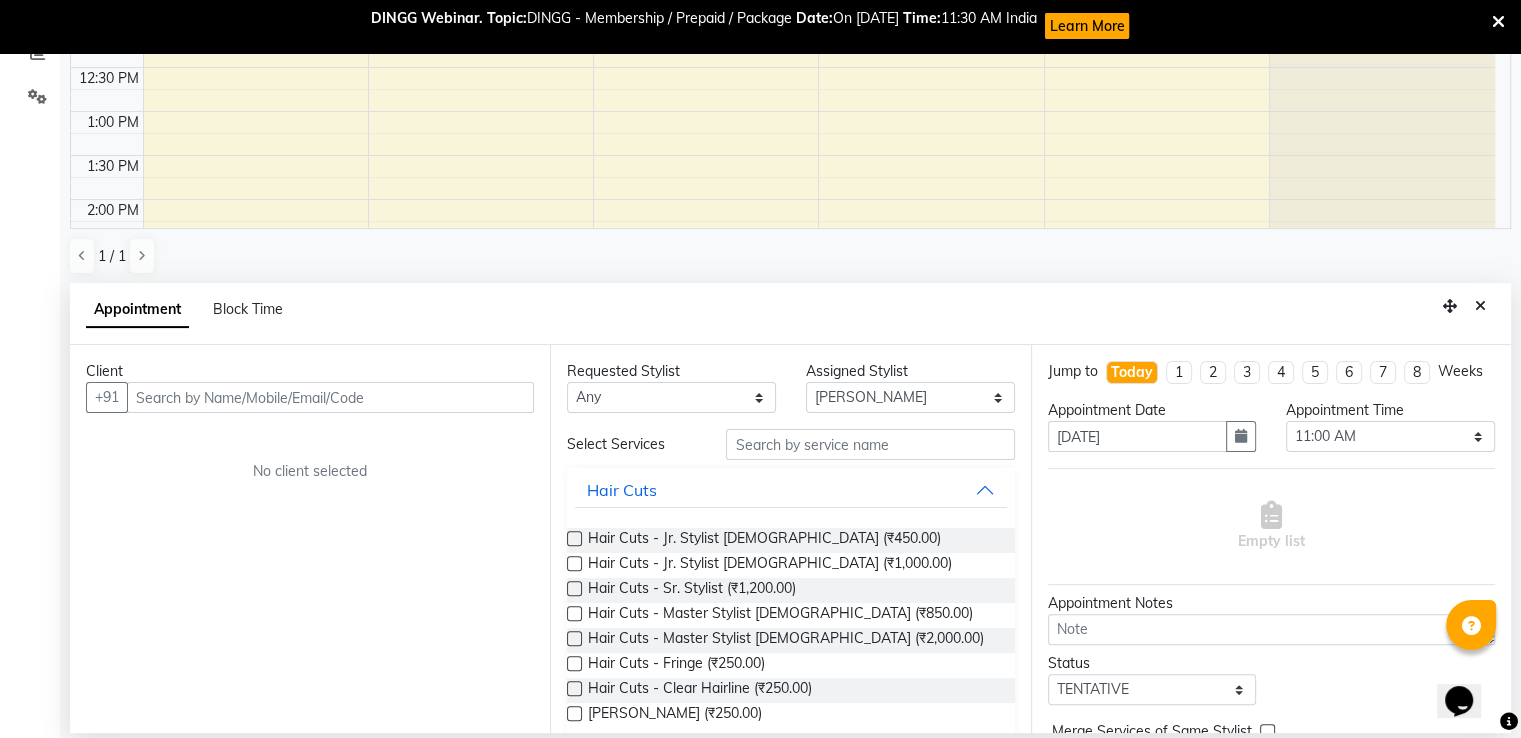 click at bounding box center (330, 397) 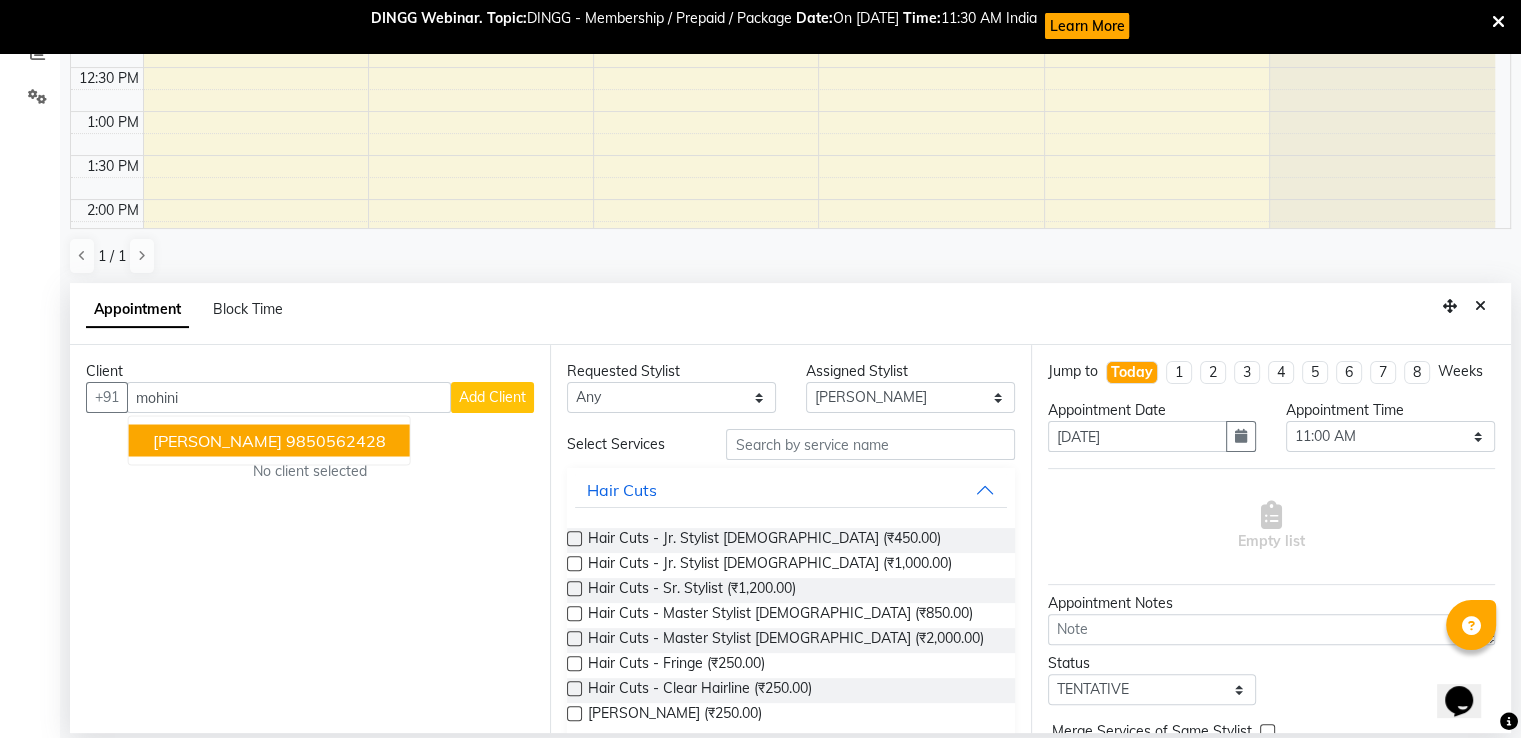 click on "9850562428" at bounding box center (336, 441) 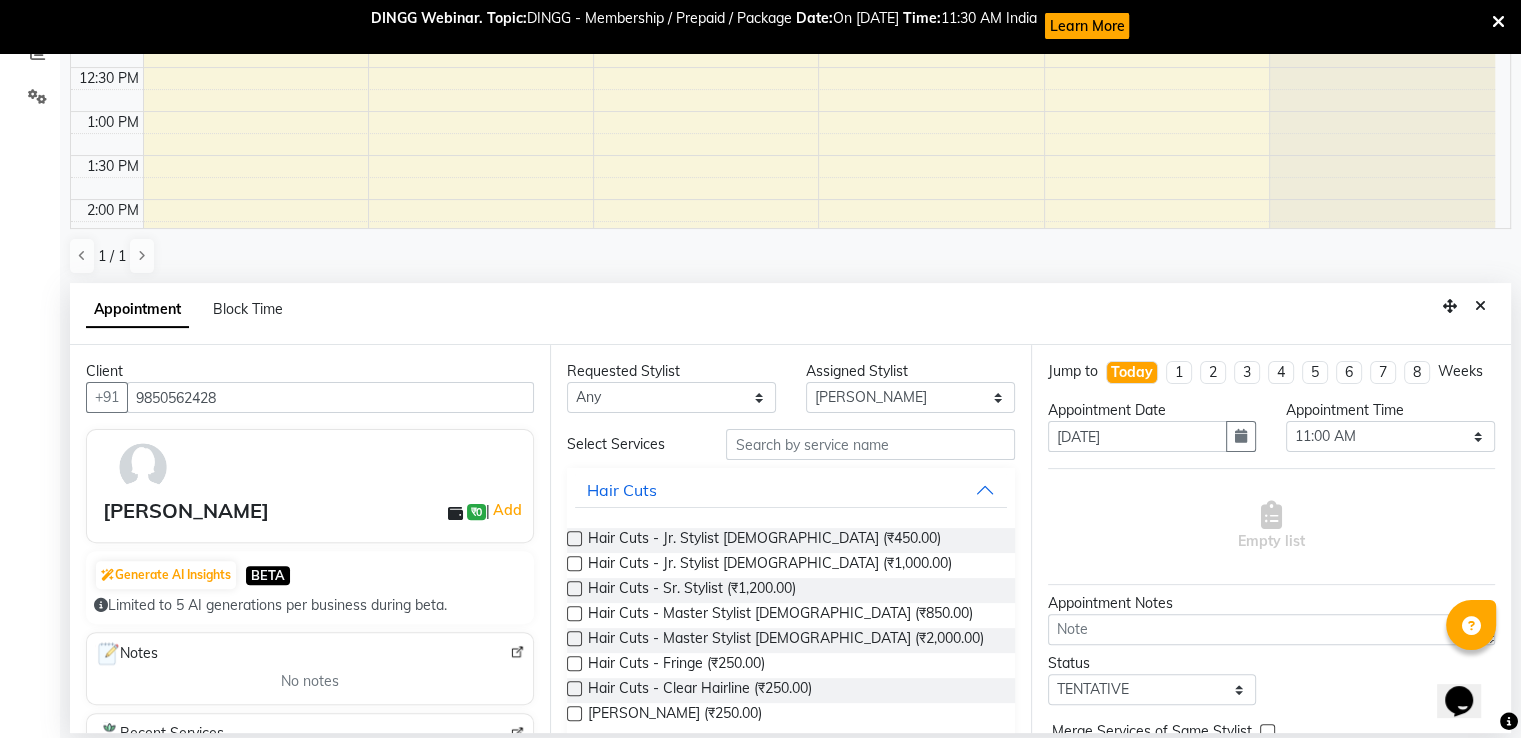 type on "9850562428" 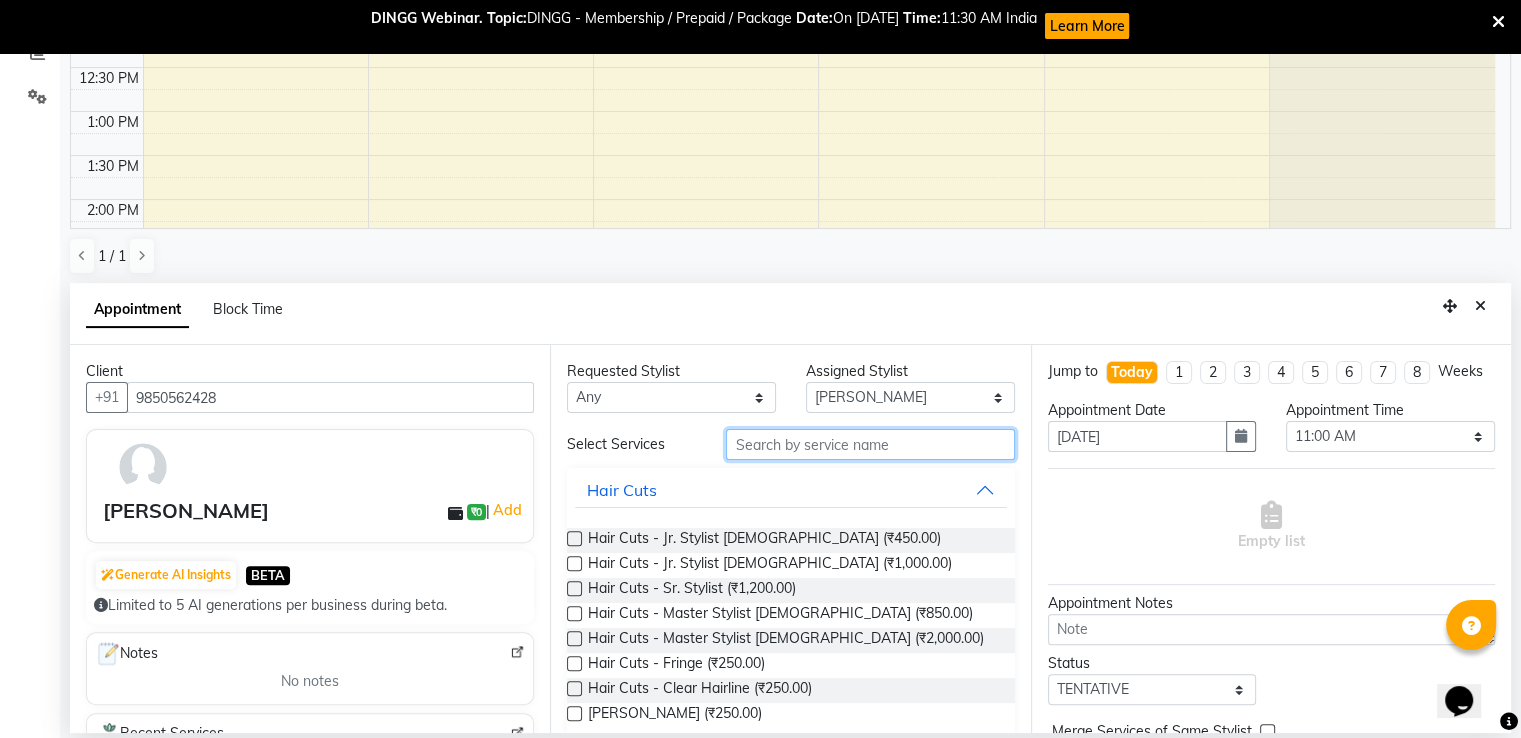 click at bounding box center [870, 444] 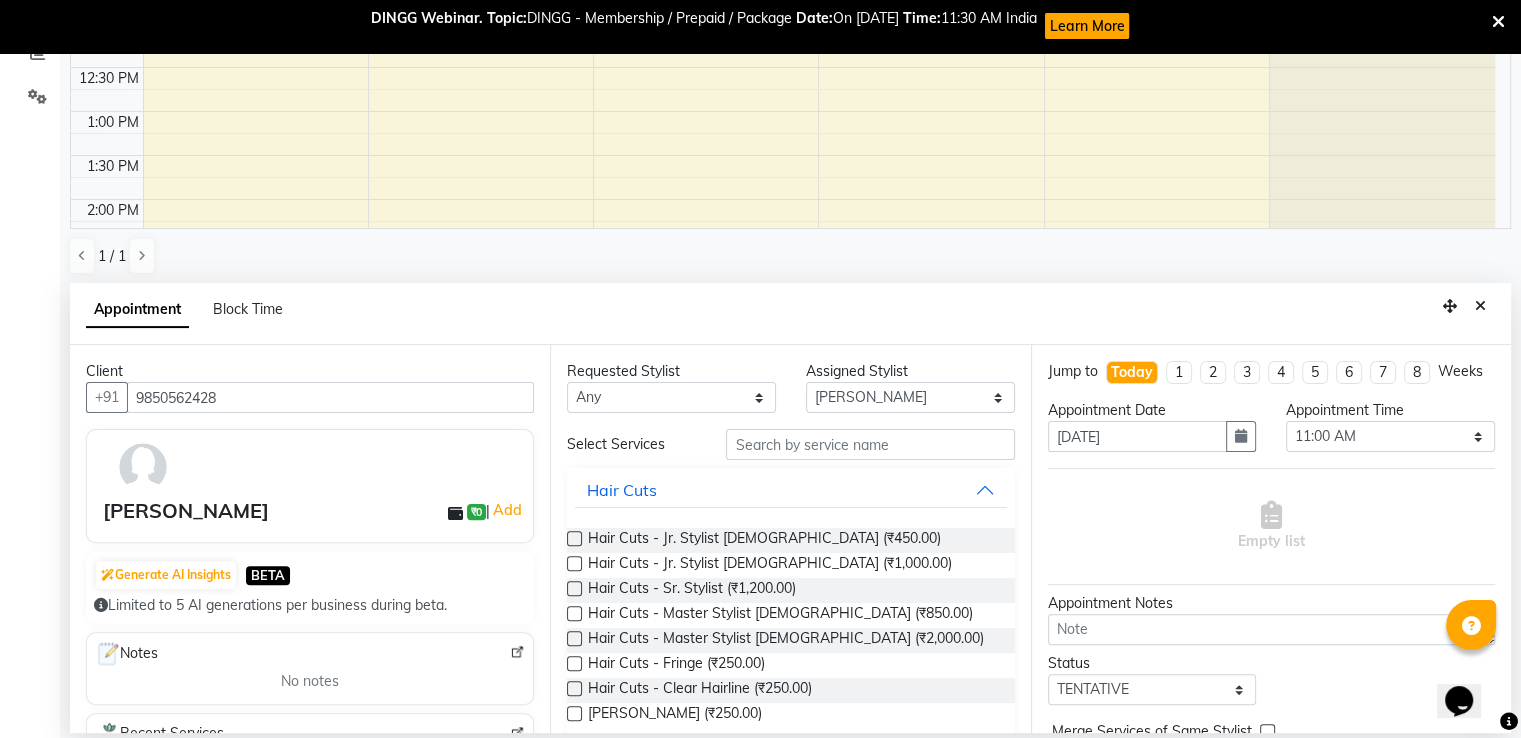 click at bounding box center (574, 638) 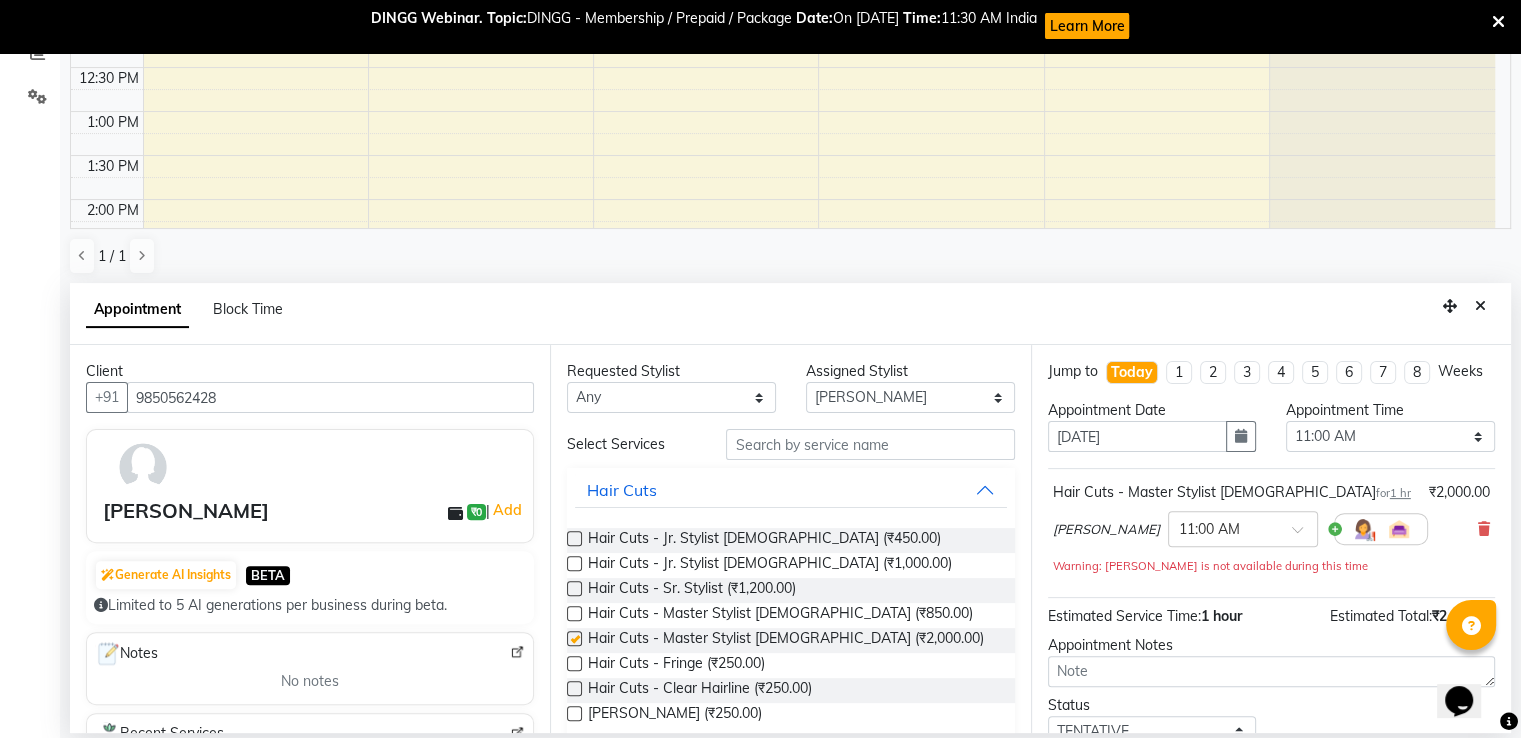 checkbox on "false" 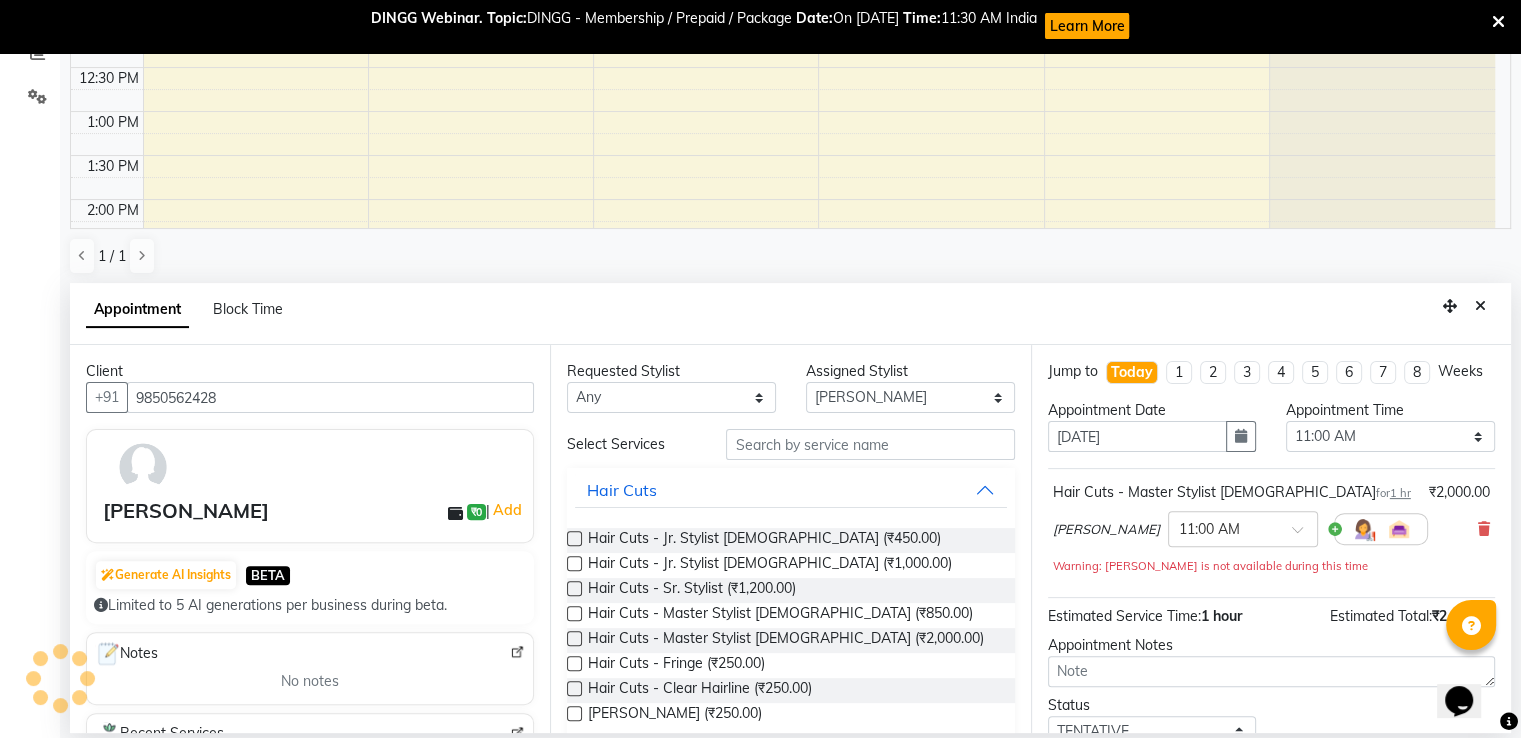 click at bounding box center [574, 613] 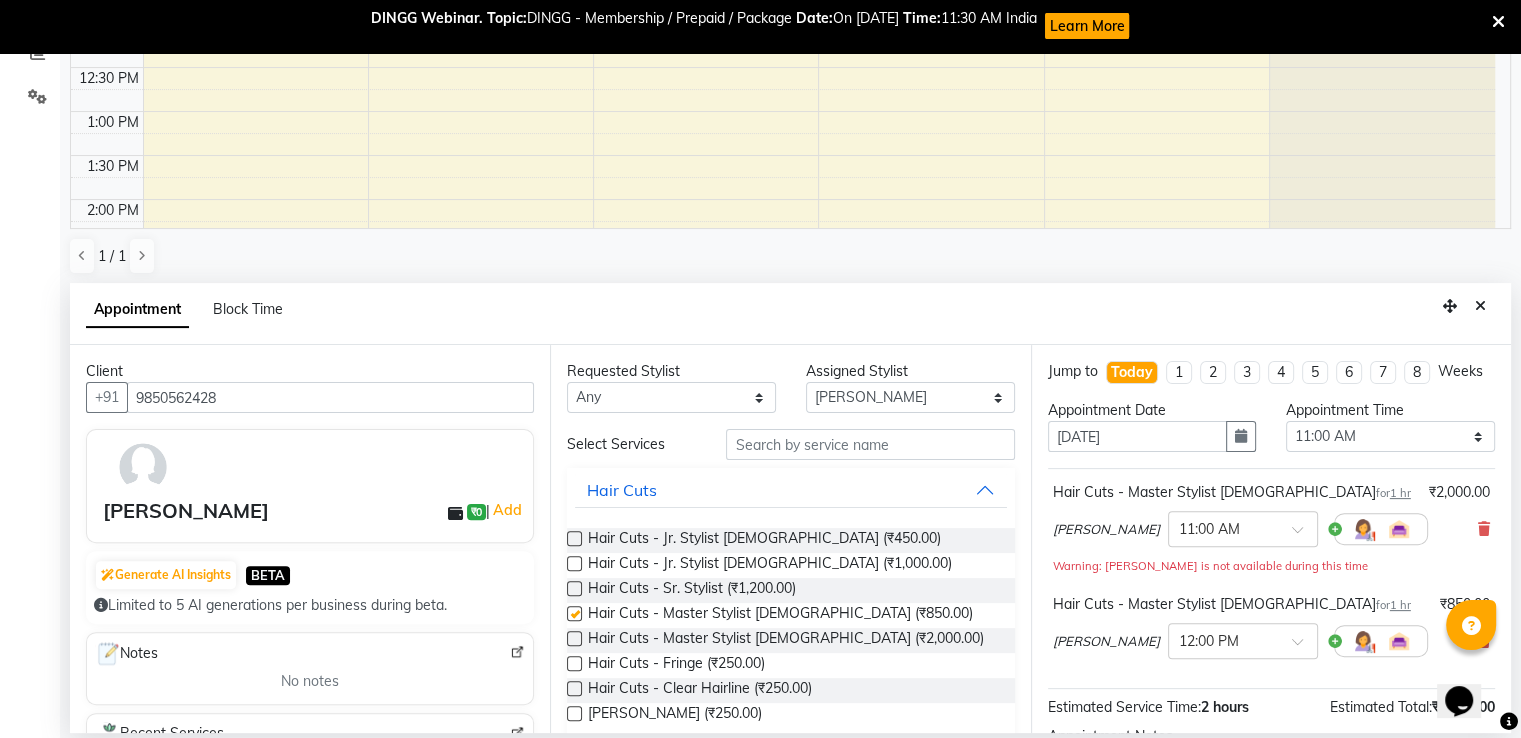 checkbox on "false" 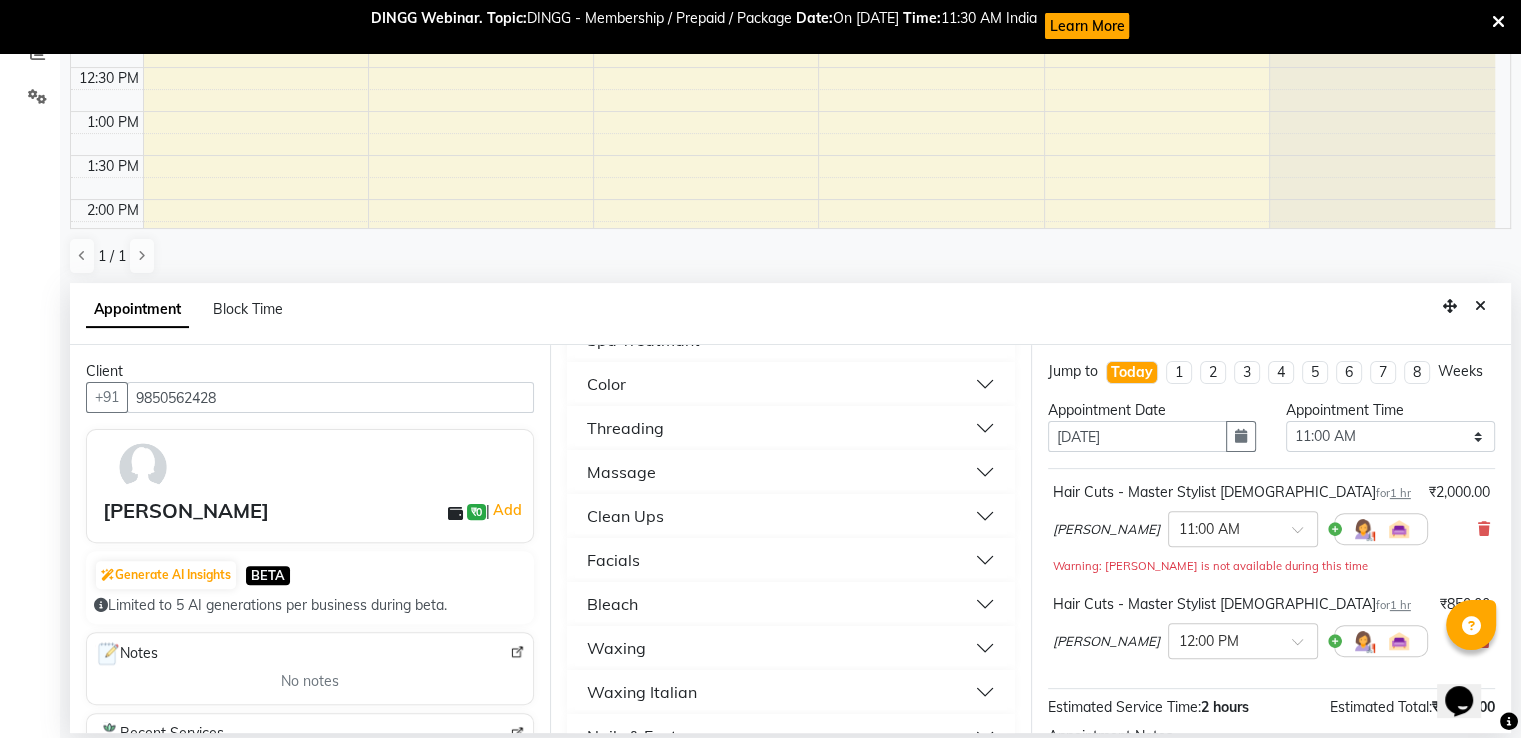 scroll, scrollTop: 642, scrollLeft: 0, axis: vertical 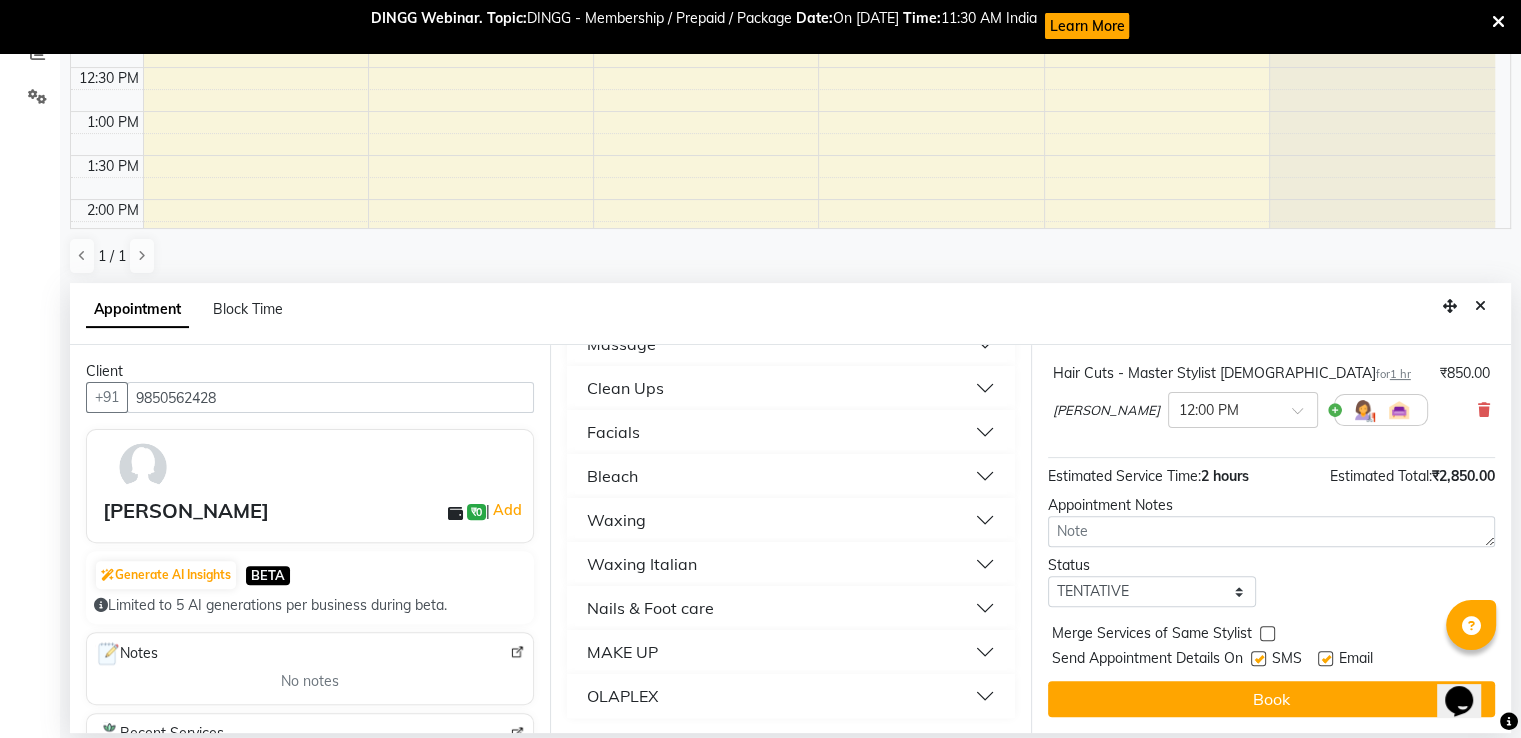 click at bounding box center (1258, 658) 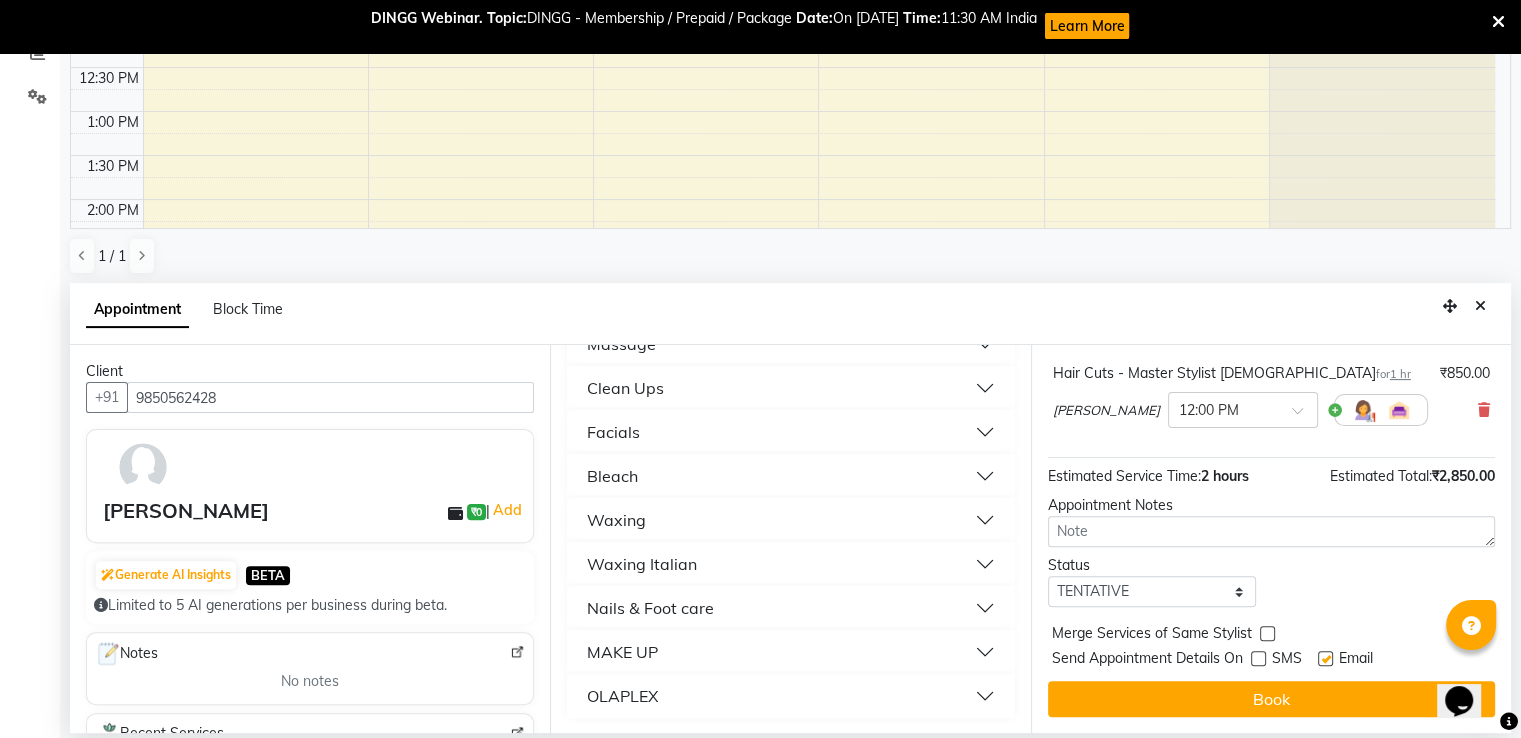 click at bounding box center (1325, 658) 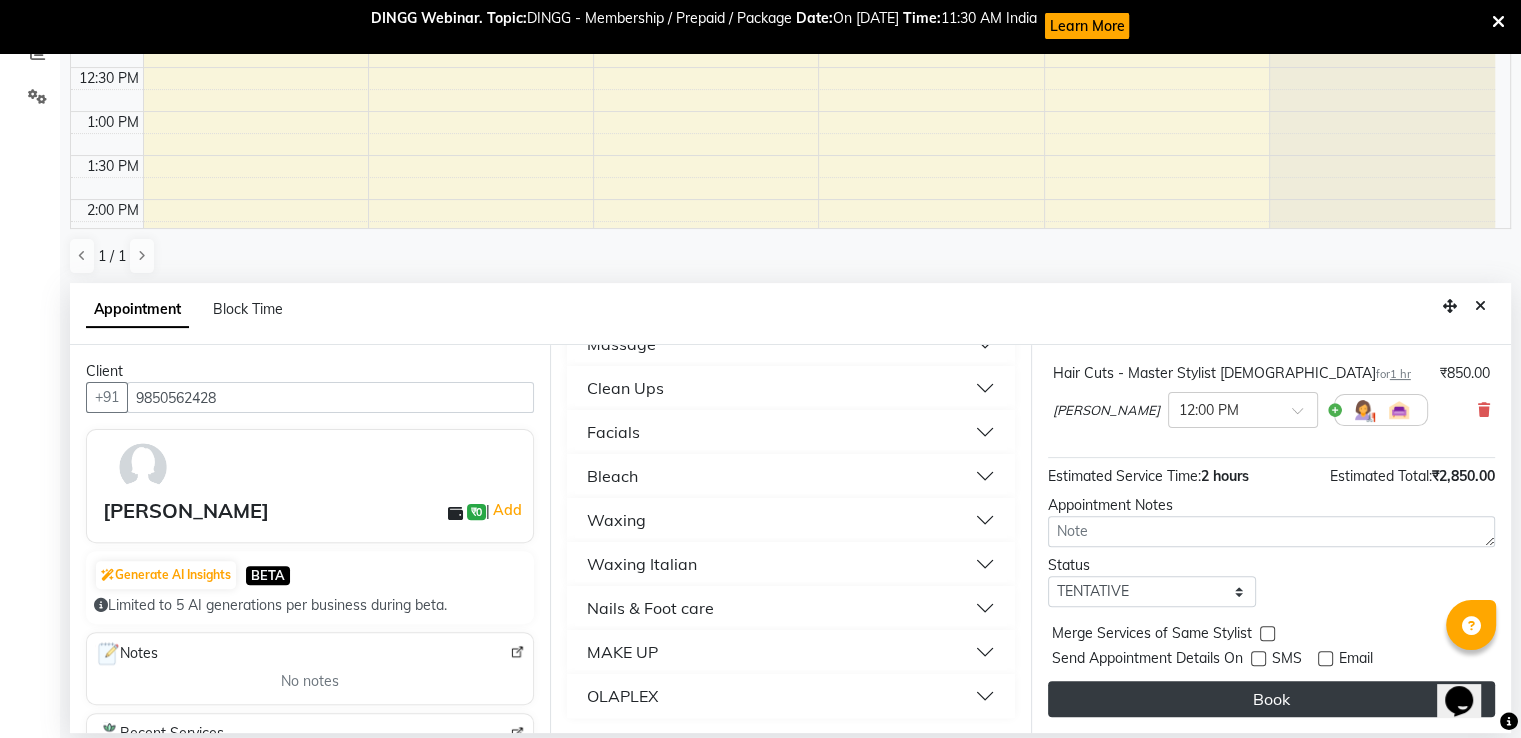 click on "Book" at bounding box center [1271, 699] 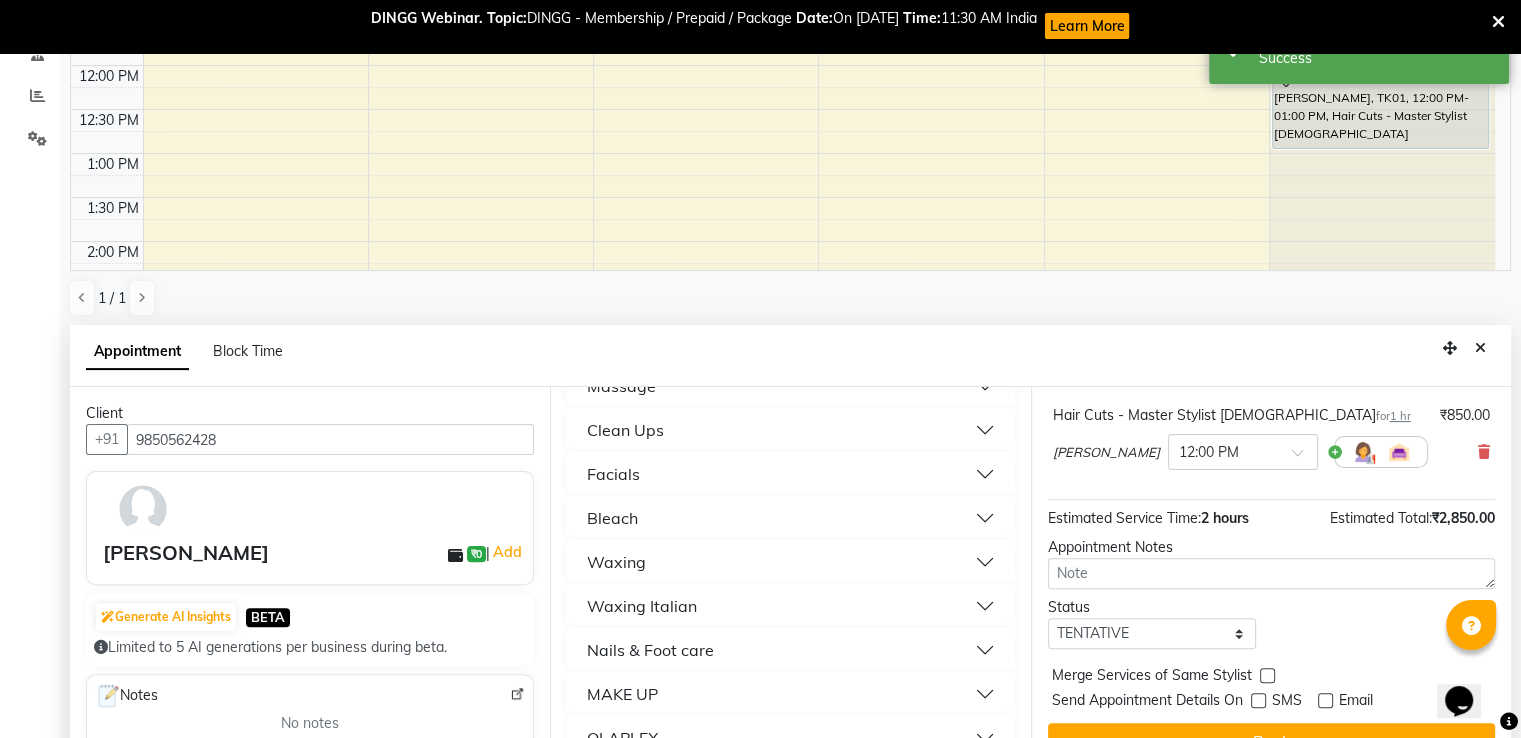scroll, scrollTop: 442, scrollLeft: 0, axis: vertical 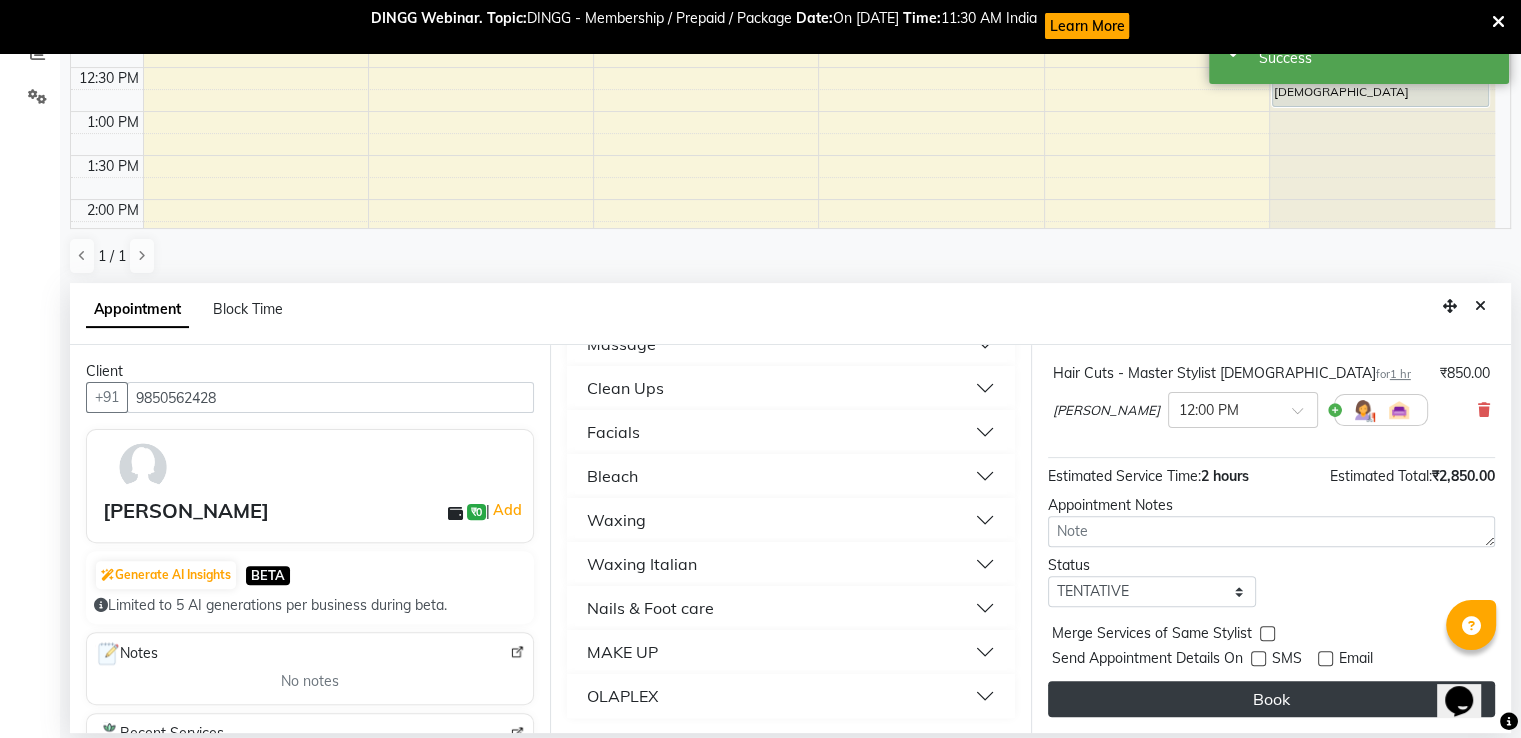 click on "Book" at bounding box center [1271, 699] 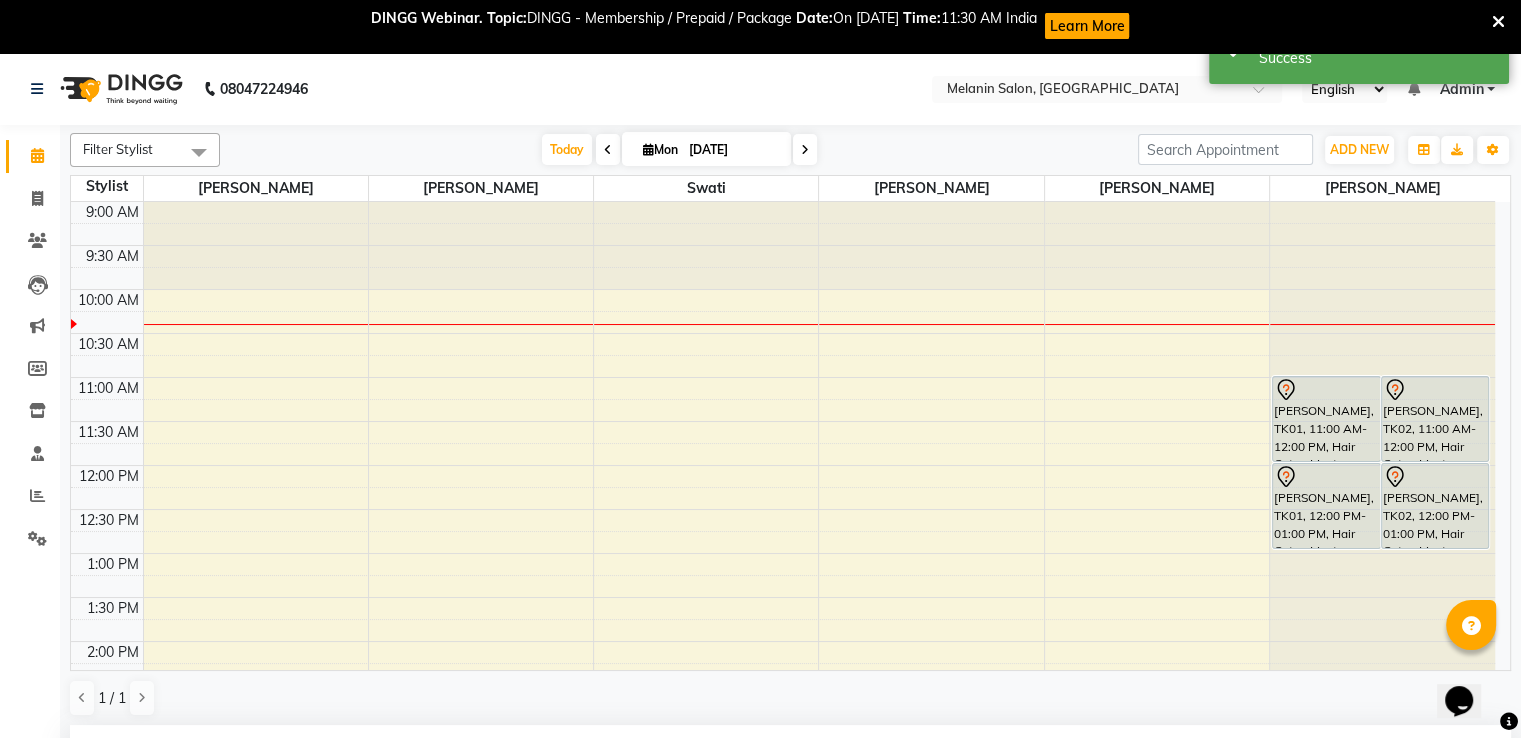 scroll, scrollTop: 0, scrollLeft: 0, axis: both 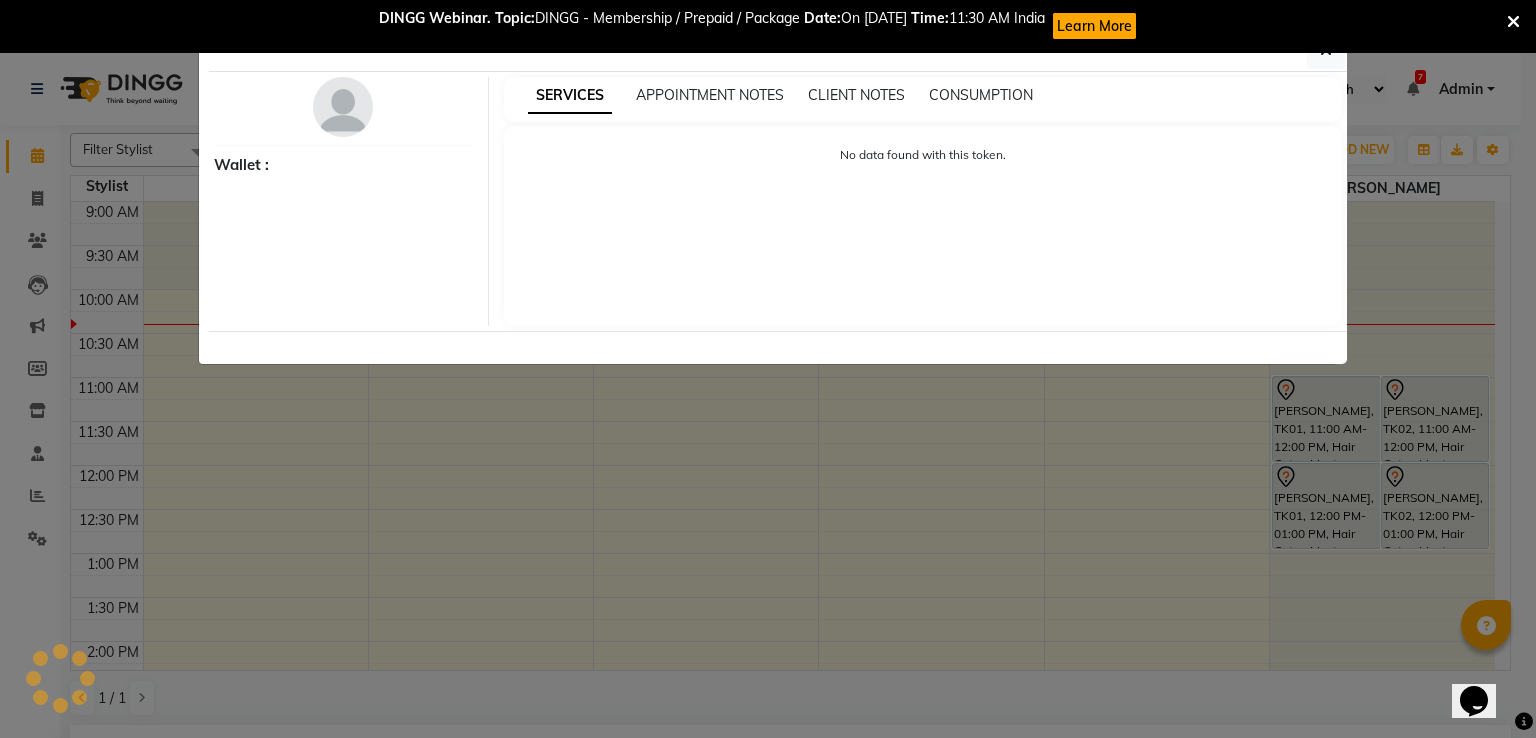select on "7" 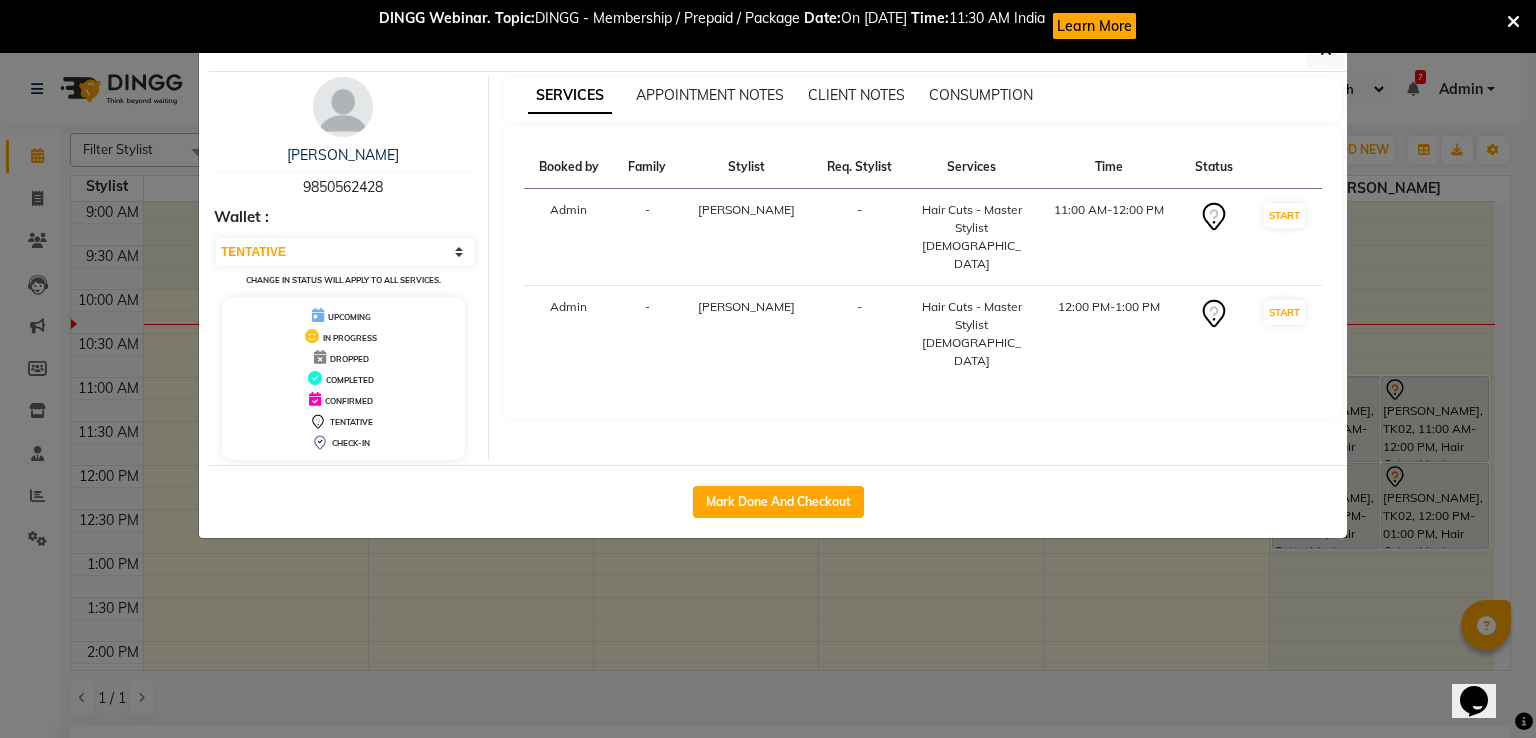 click at bounding box center (1513, 22) 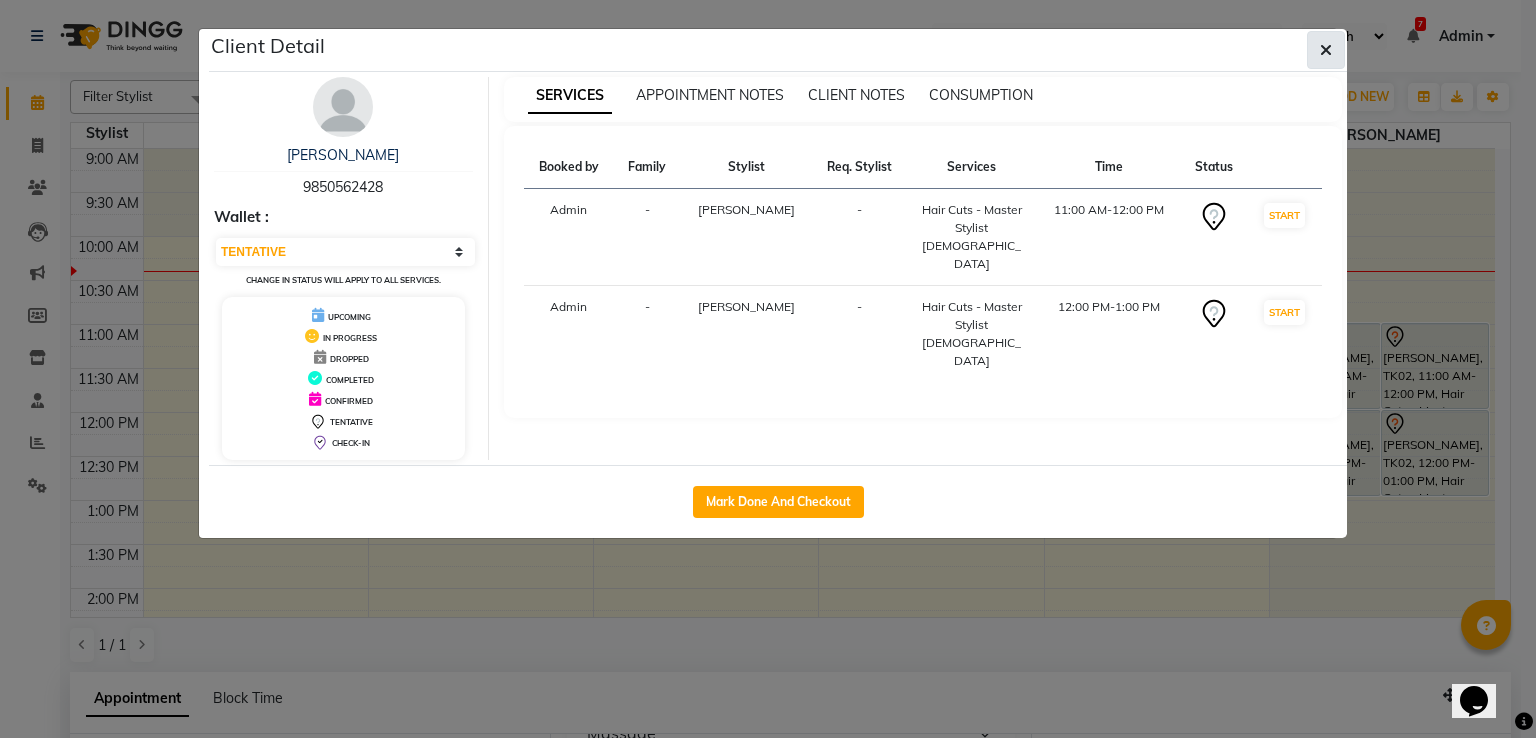 click 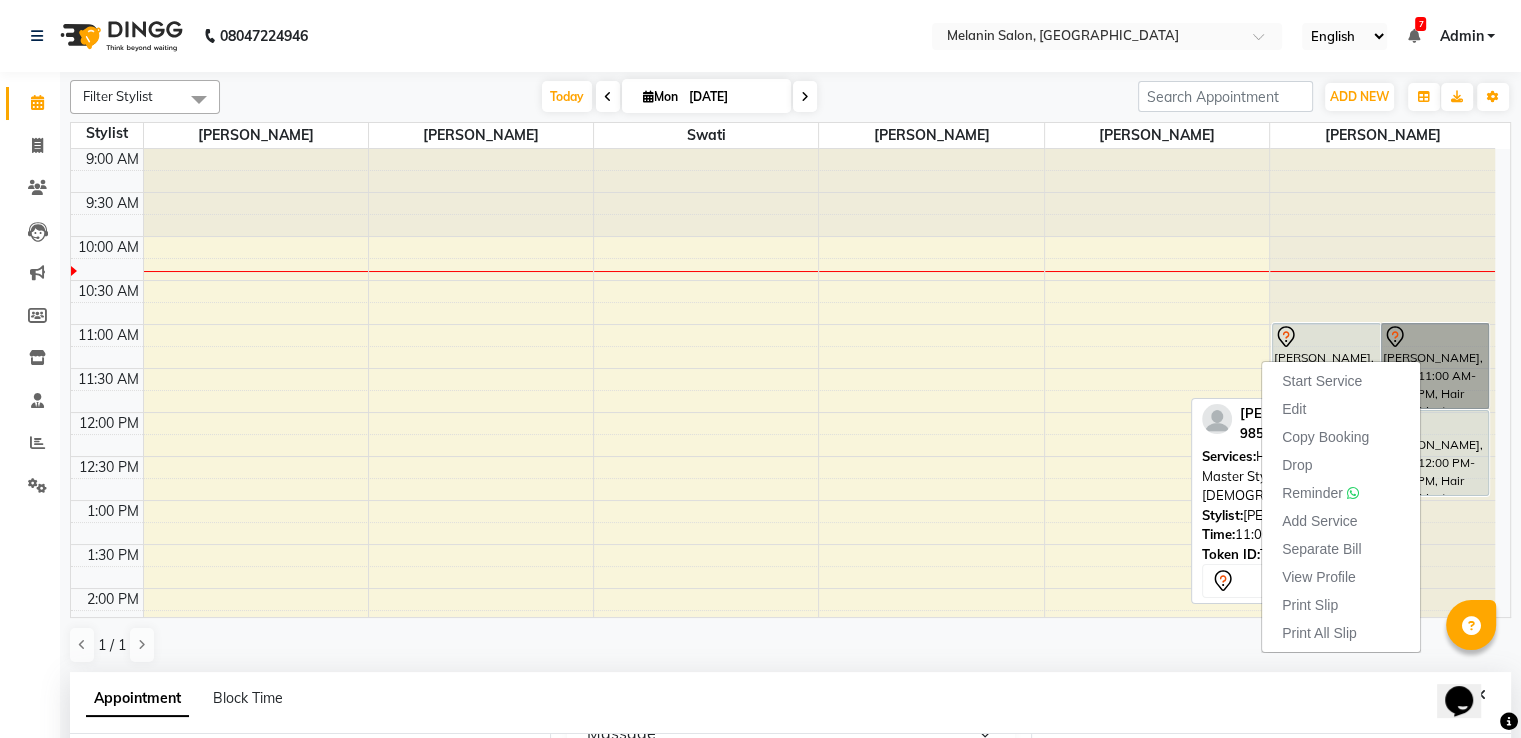click on "[PERSON_NAME], TK02, 11:00 AM-12:00 PM, Hair Cuts - Master Stylist [DEMOGRAPHIC_DATA]" at bounding box center [1435, 366] 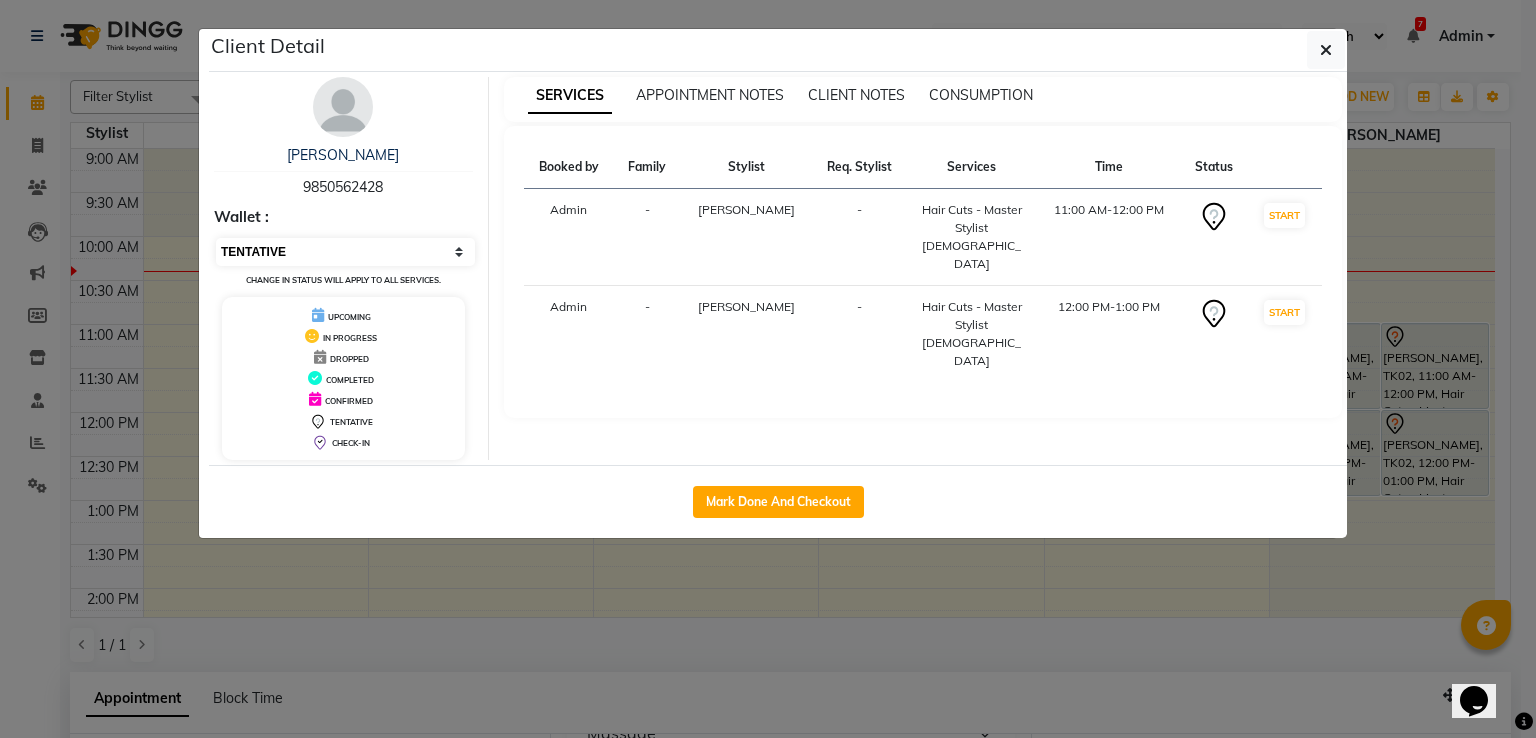 click on "Select IN SERVICE CONFIRMED TENTATIVE CHECK IN MARK DONE DROPPED UPCOMING" at bounding box center (345, 252) 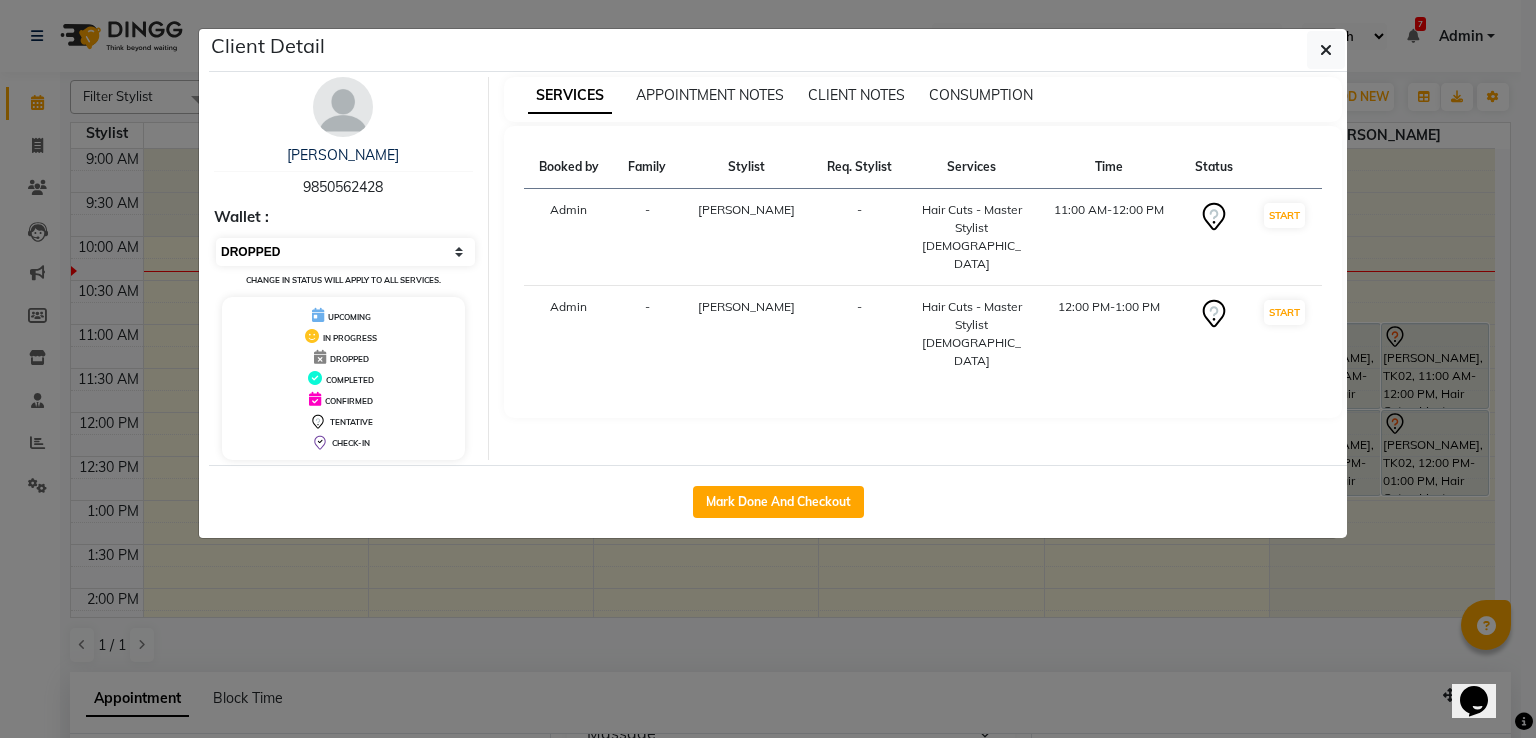 click on "Select IN SERVICE CONFIRMED TENTATIVE CHECK IN MARK DONE DROPPED UPCOMING" at bounding box center (345, 252) 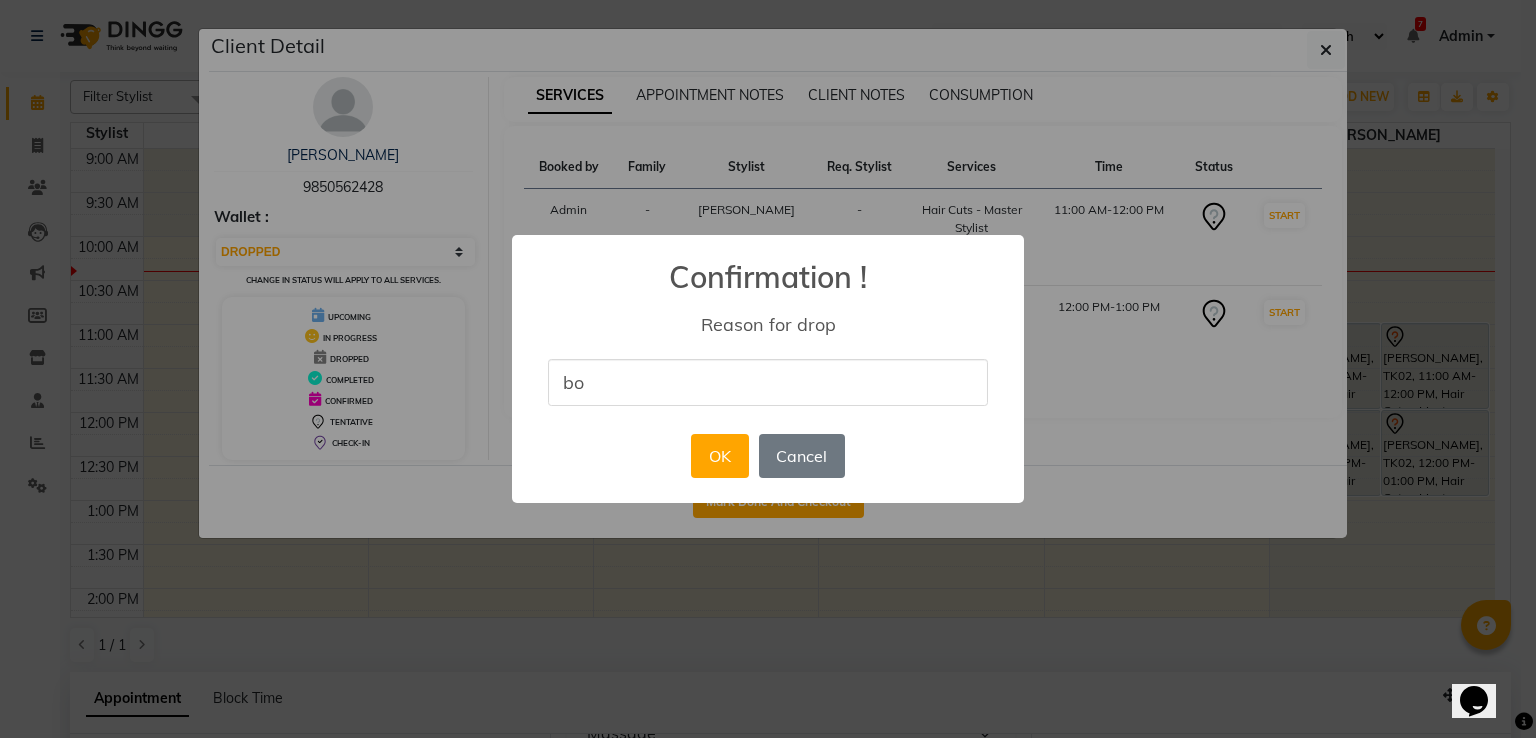 type on "b" 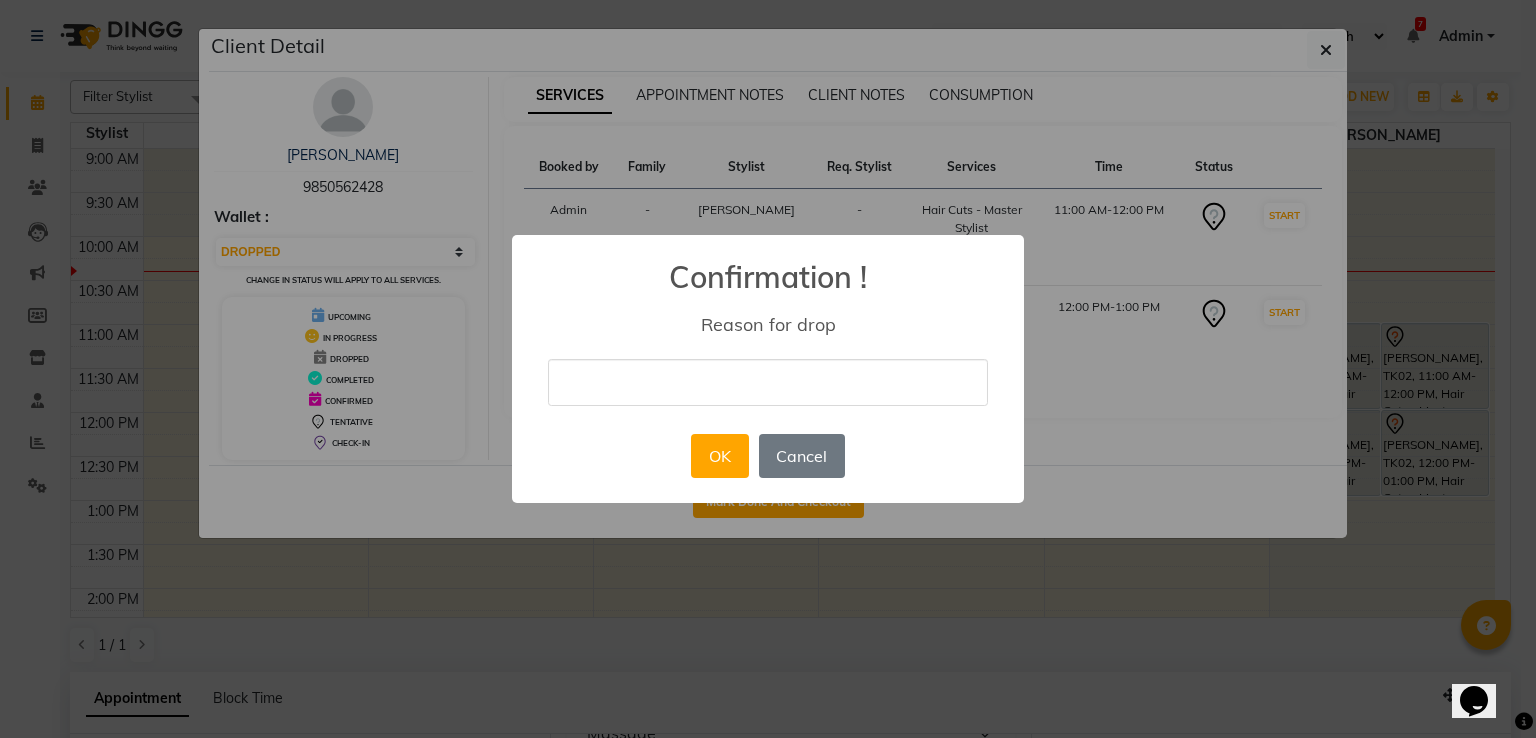 type on "b" 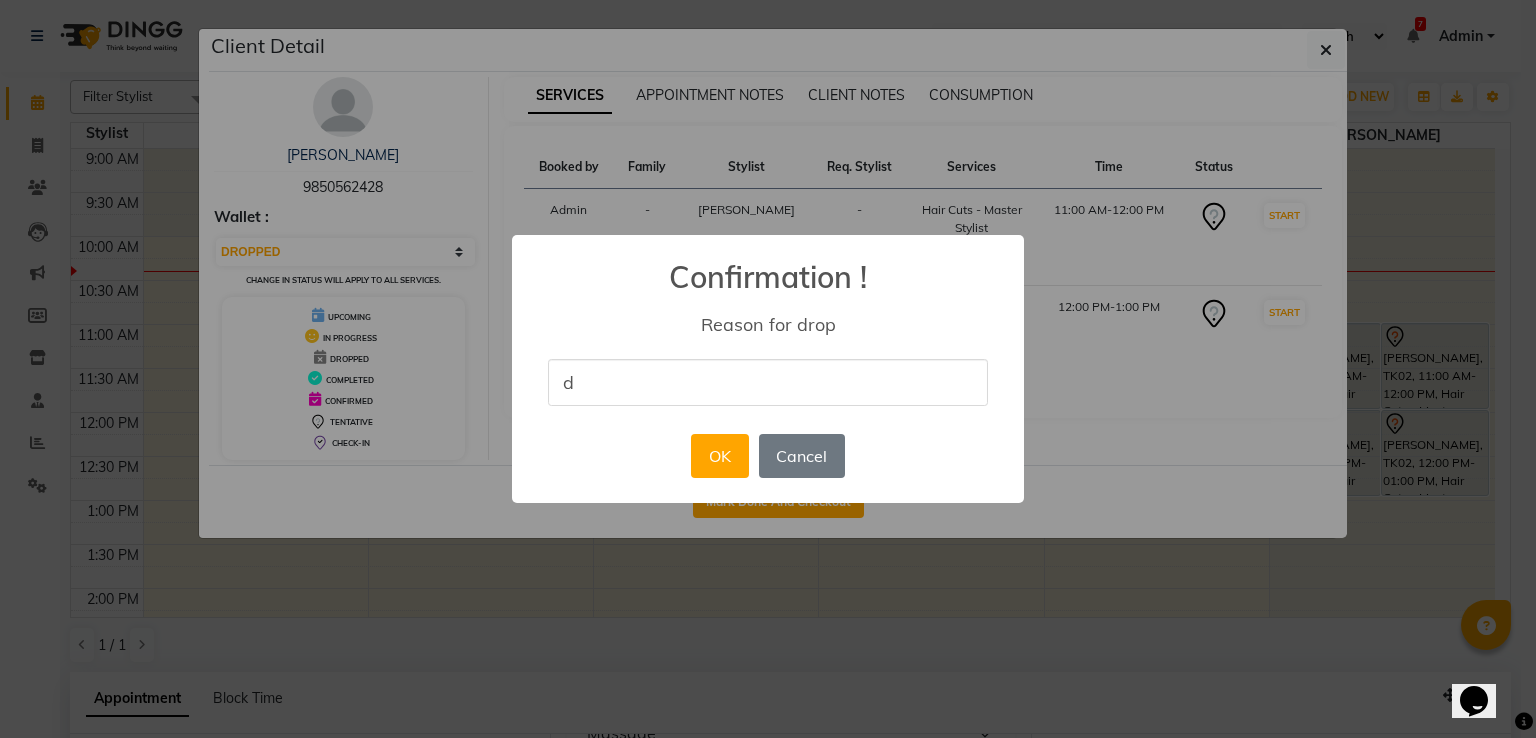 type on "double" 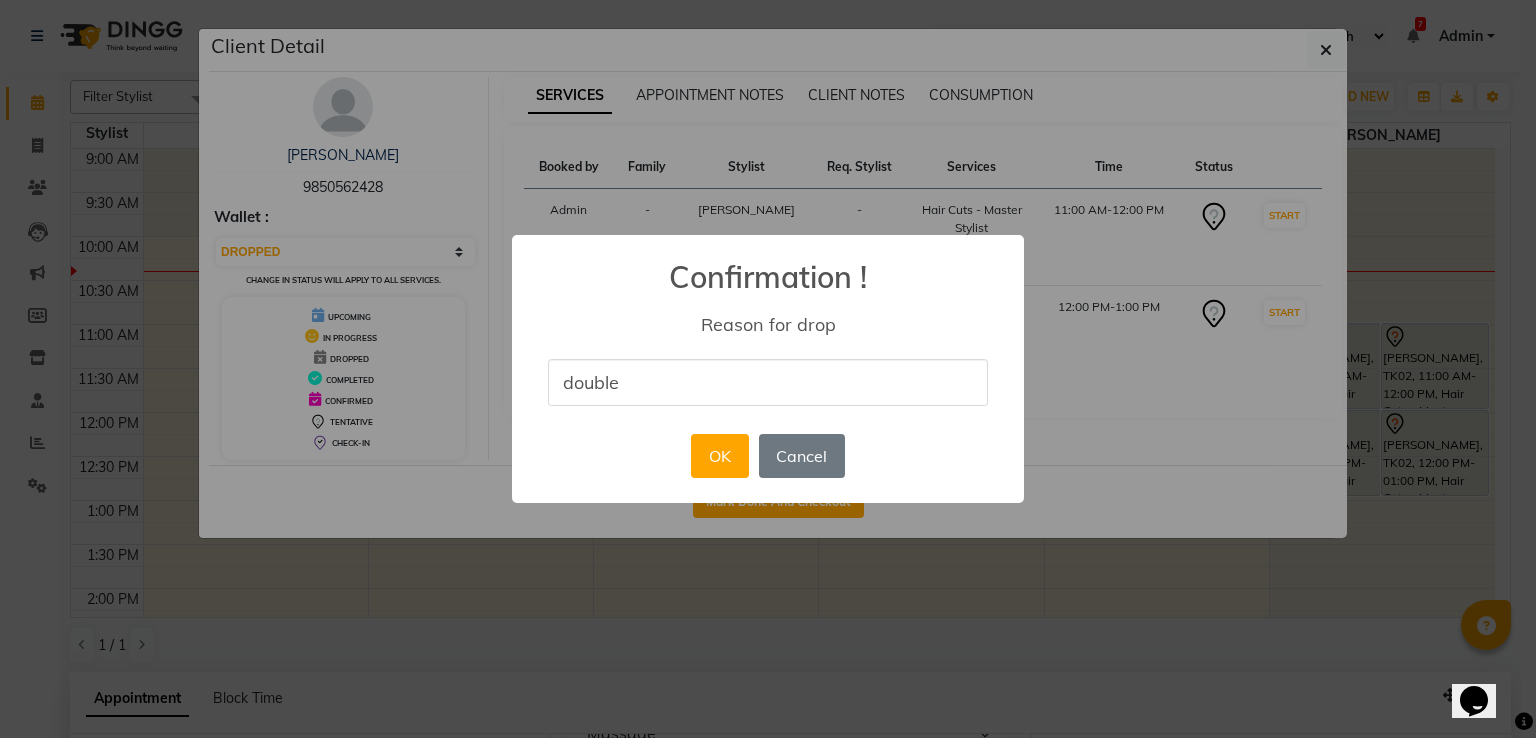 click on "OK No Cancel" at bounding box center (767, 456) 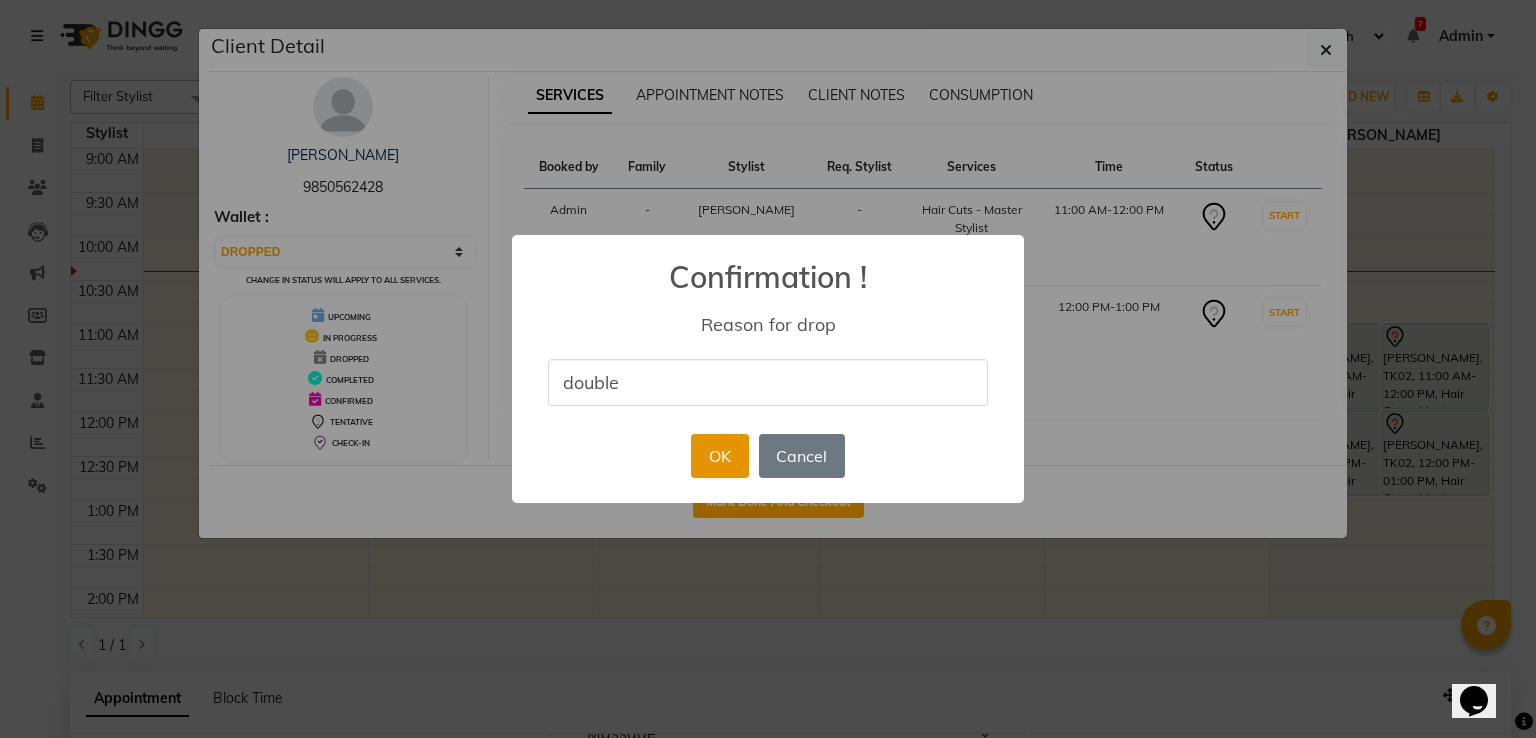 click on "OK" at bounding box center (719, 456) 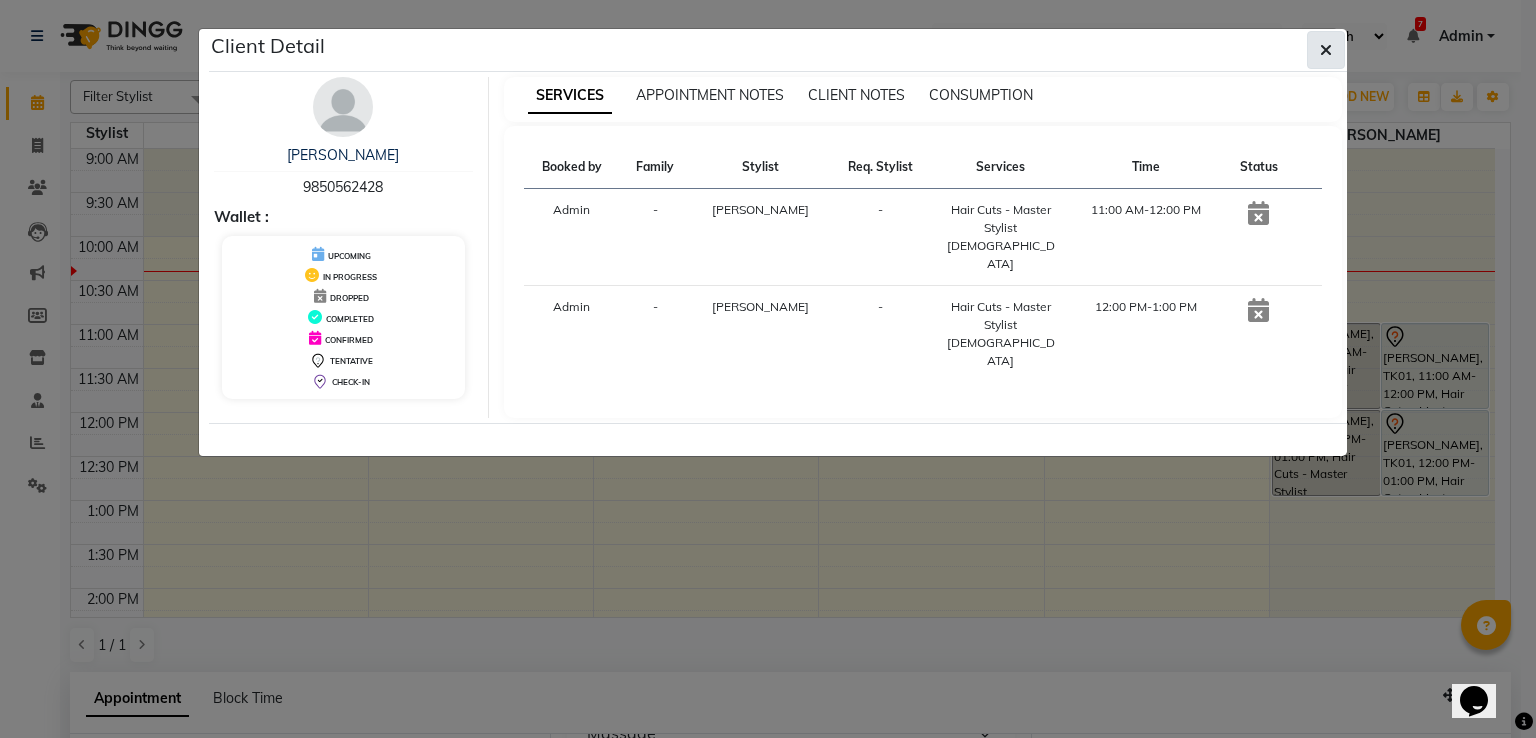 click 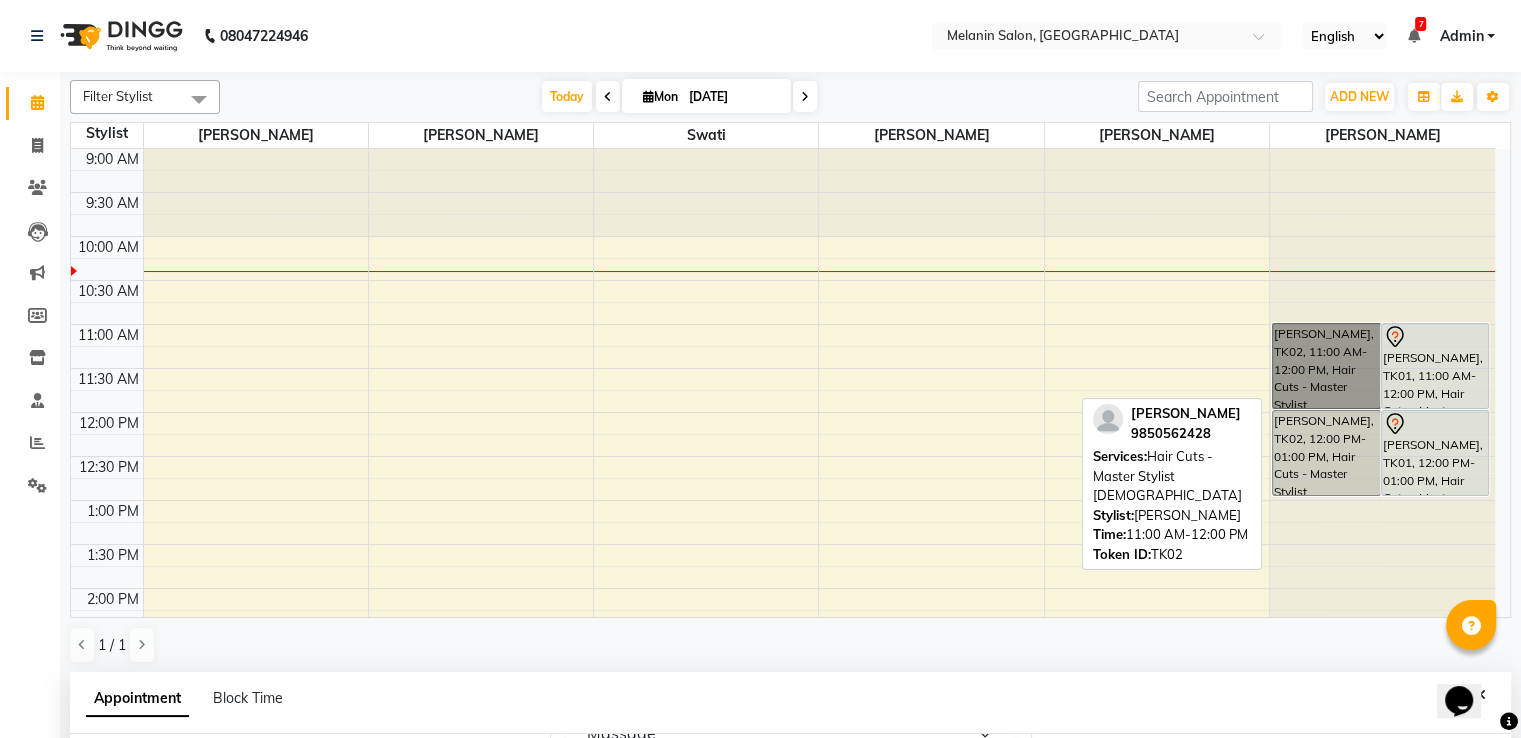 click on "[PERSON_NAME], TK02, 11:00 AM-12:00 PM, Hair Cuts - Master Stylist [DEMOGRAPHIC_DATA]" at bounding box center (1326, 366) 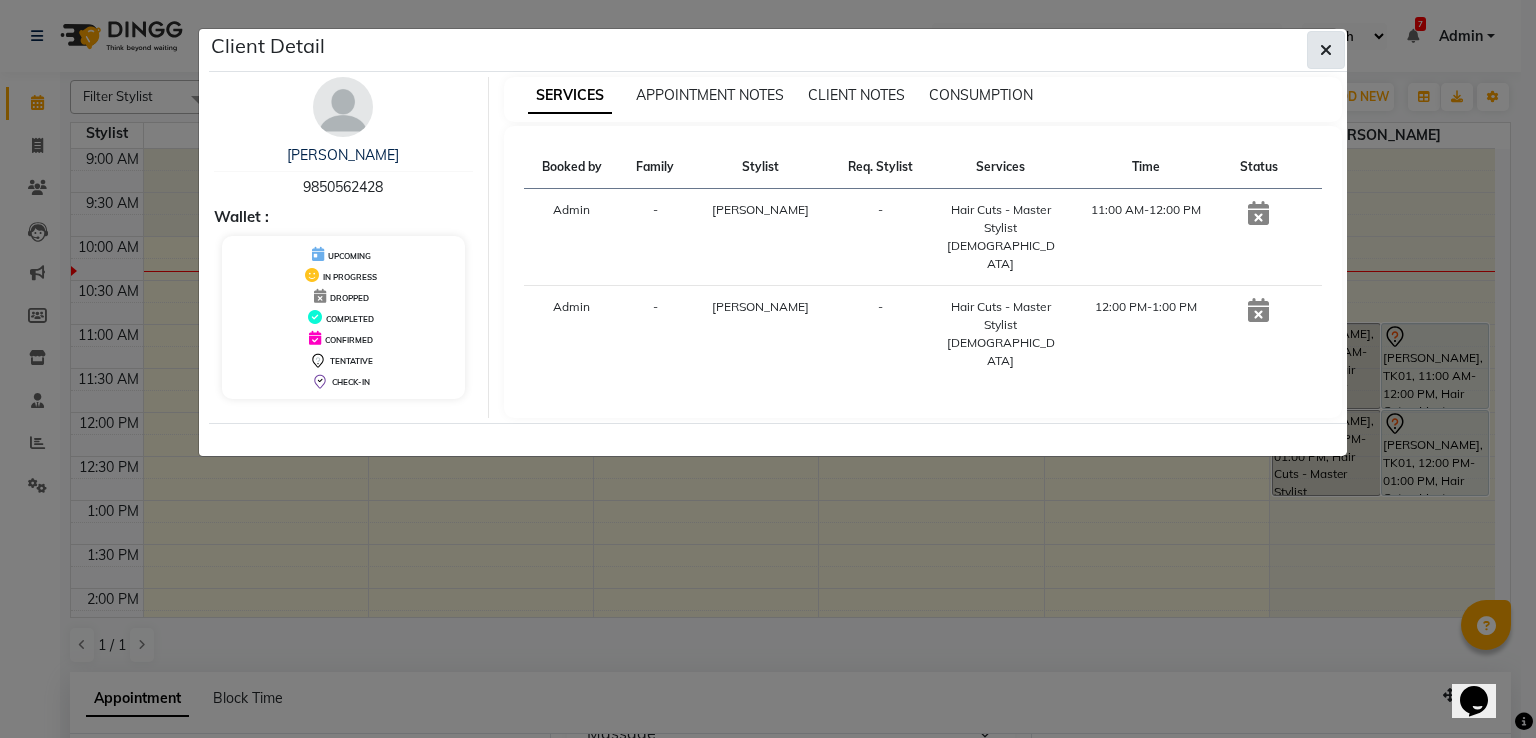 click 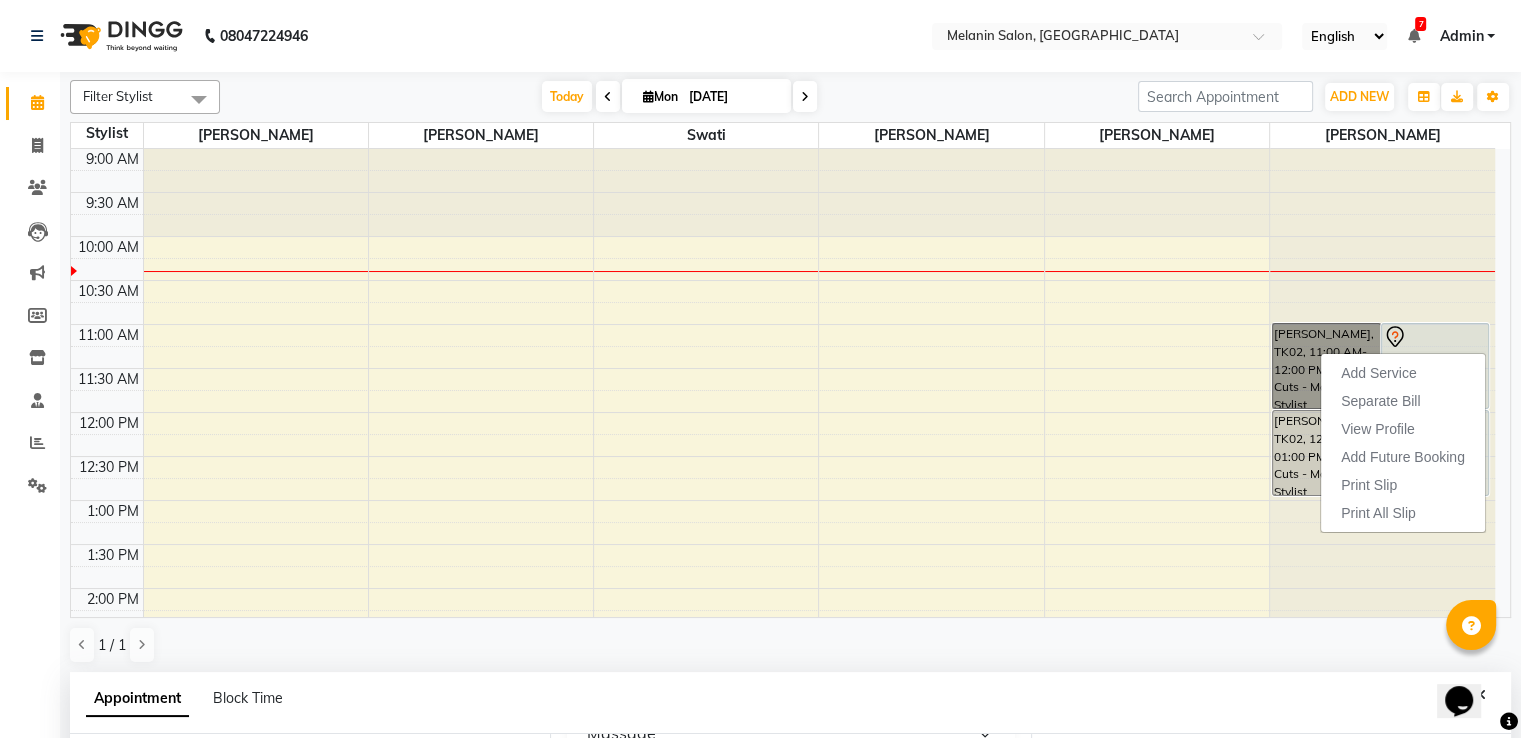 drag, startPoint x: 1308, startPoint y: 369, endPoint x: 1323, endPoint y: 183, distance: 186.60385 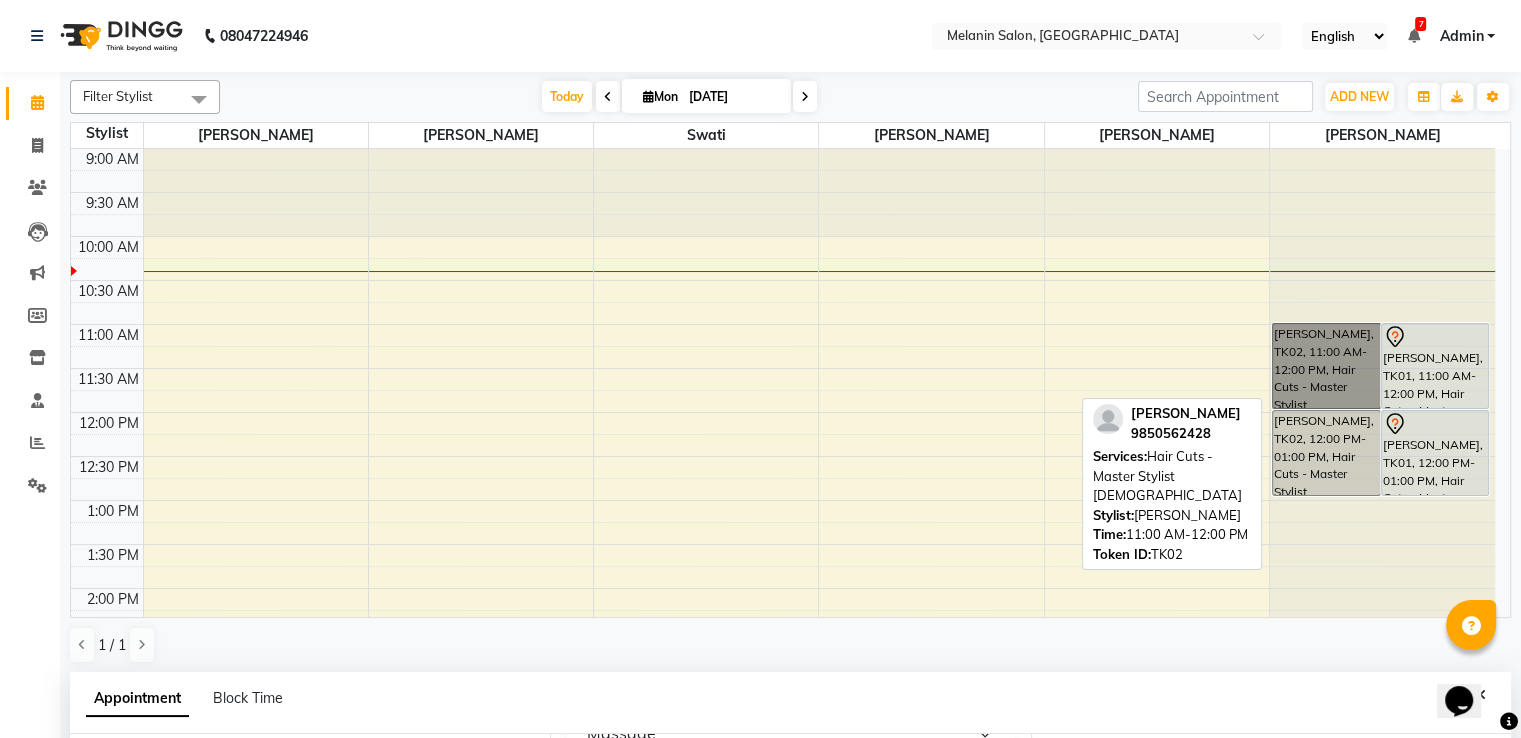 drag, startPoint x: 1280, startPoint y: 378, endPoint x: 1300, endPoint y: 338, distance: 44.72136 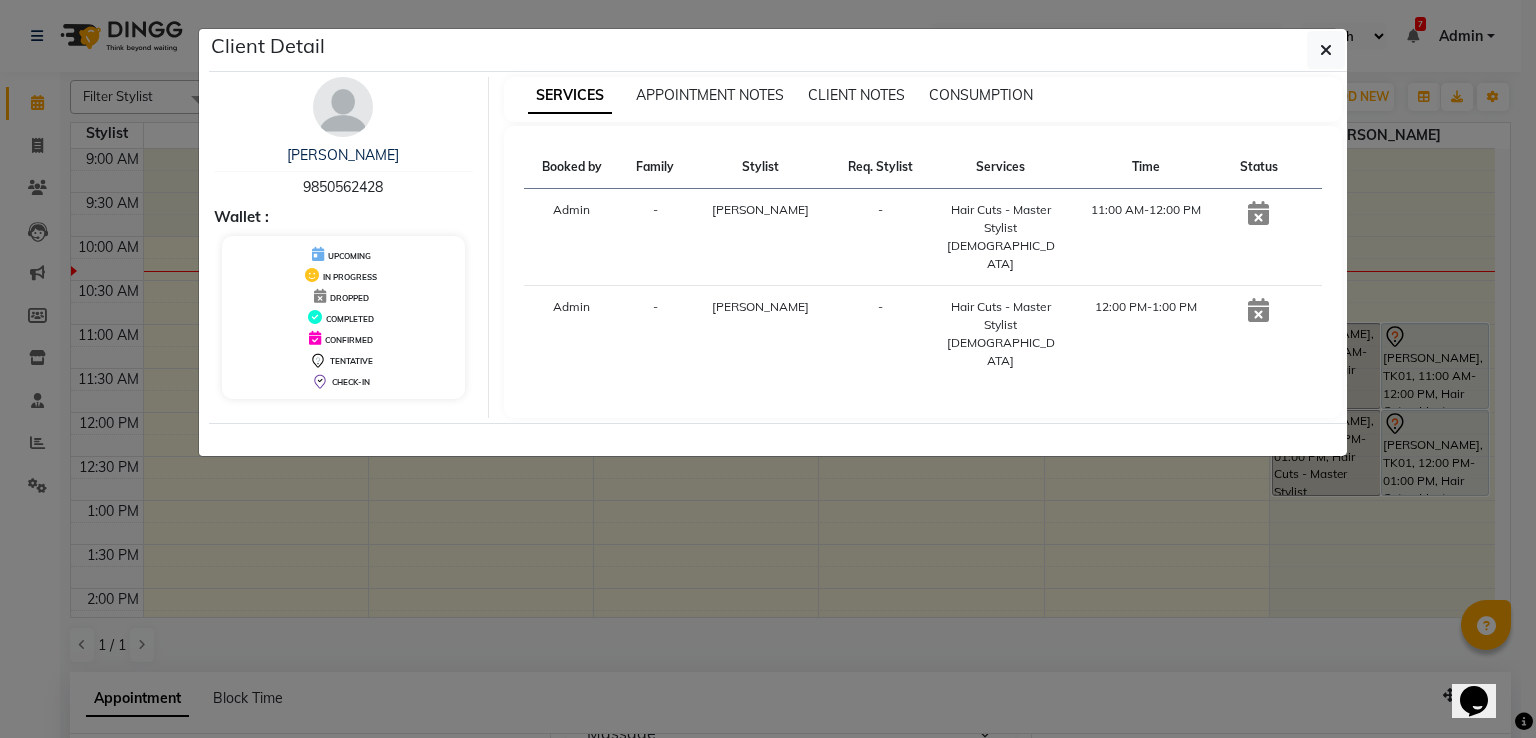drag, startPoint x: 1308, startPoint y: 349, endPoint x: 1295, endPoint y: 119, distance: 230.3671 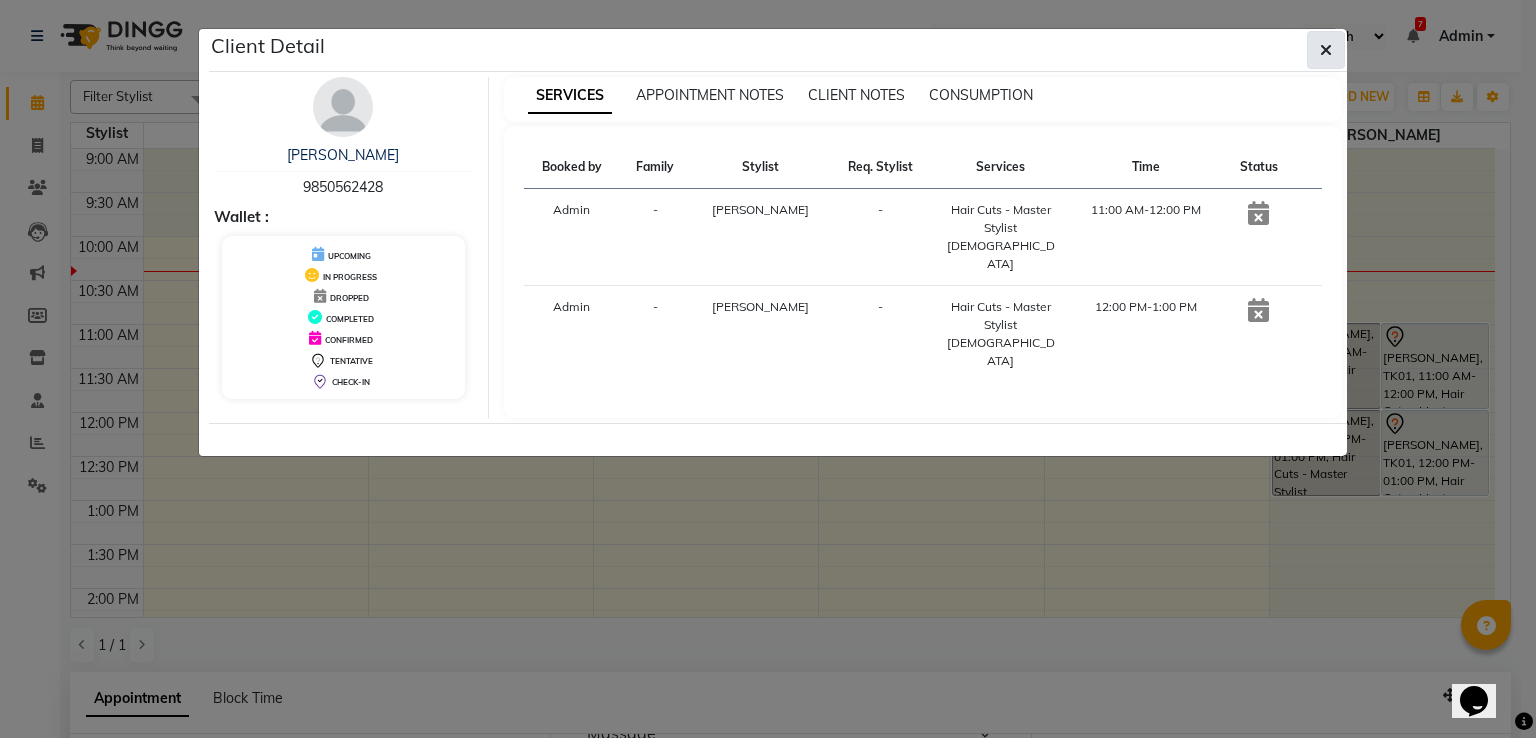 click 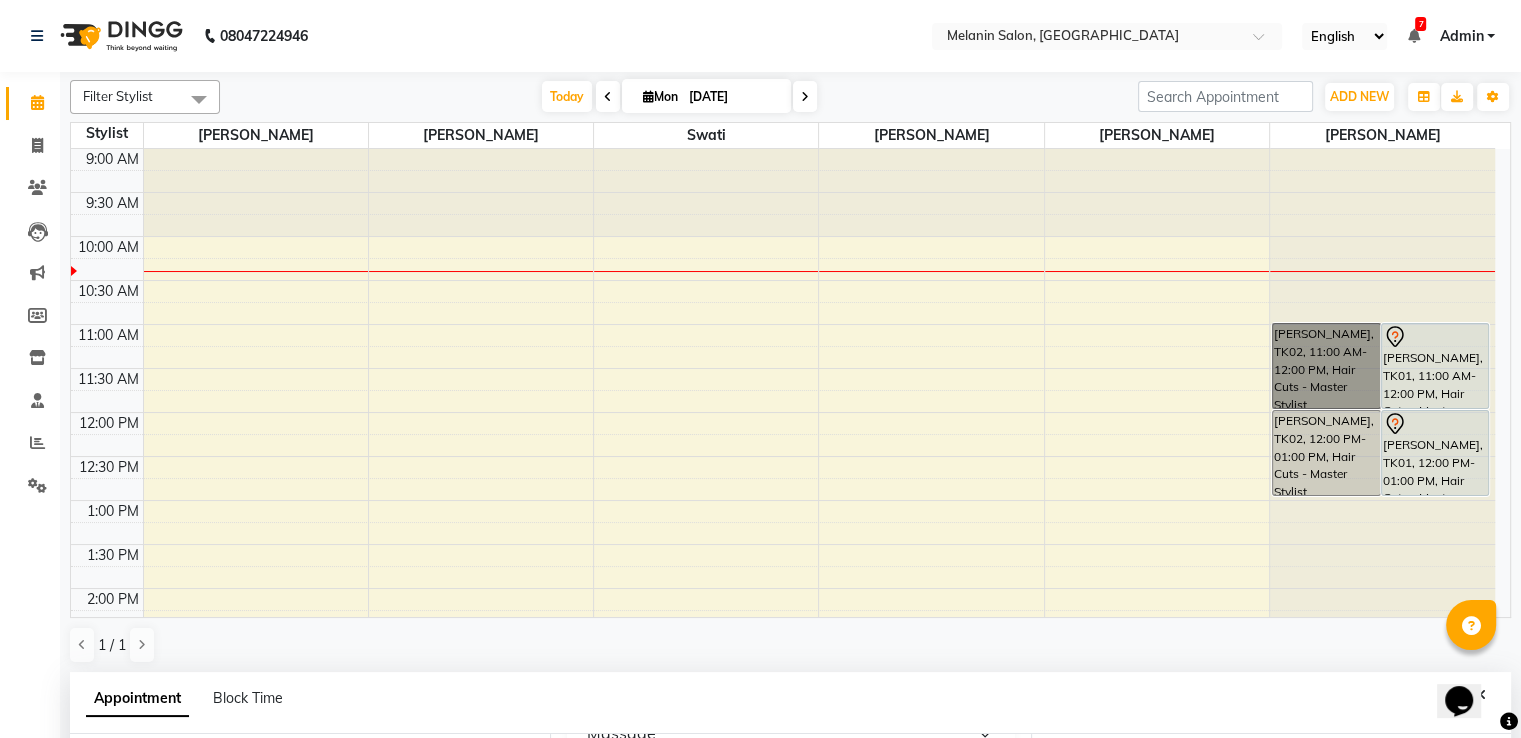 drag, startPoint x: 1322, startPoint y: 361, endPoint x: 1328, endPoint y: 217, distance: 144.12494 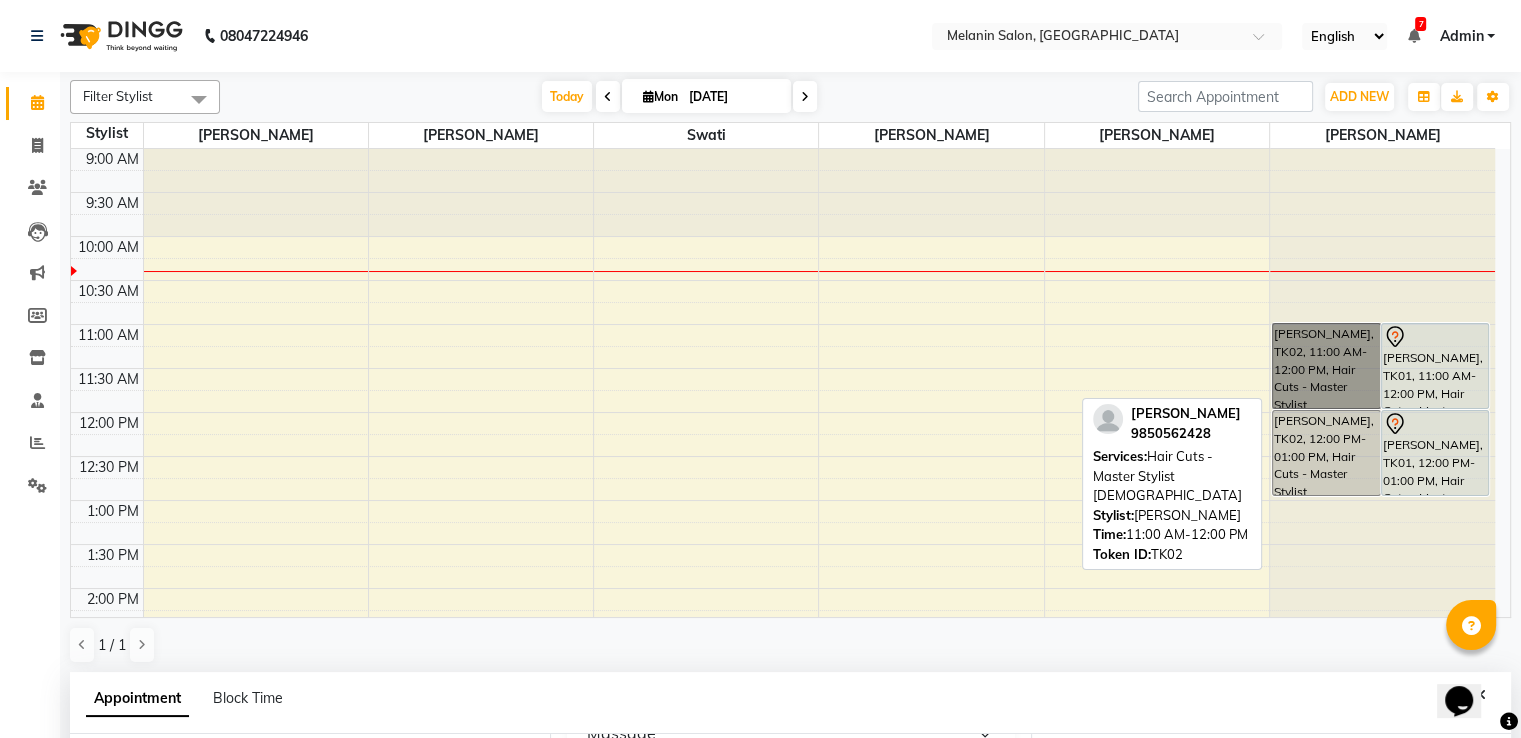 drag, startPoint x: 1320, startPoint y: 341, endPoint x: 1292, endPoint y: 357, distance: 32.24903 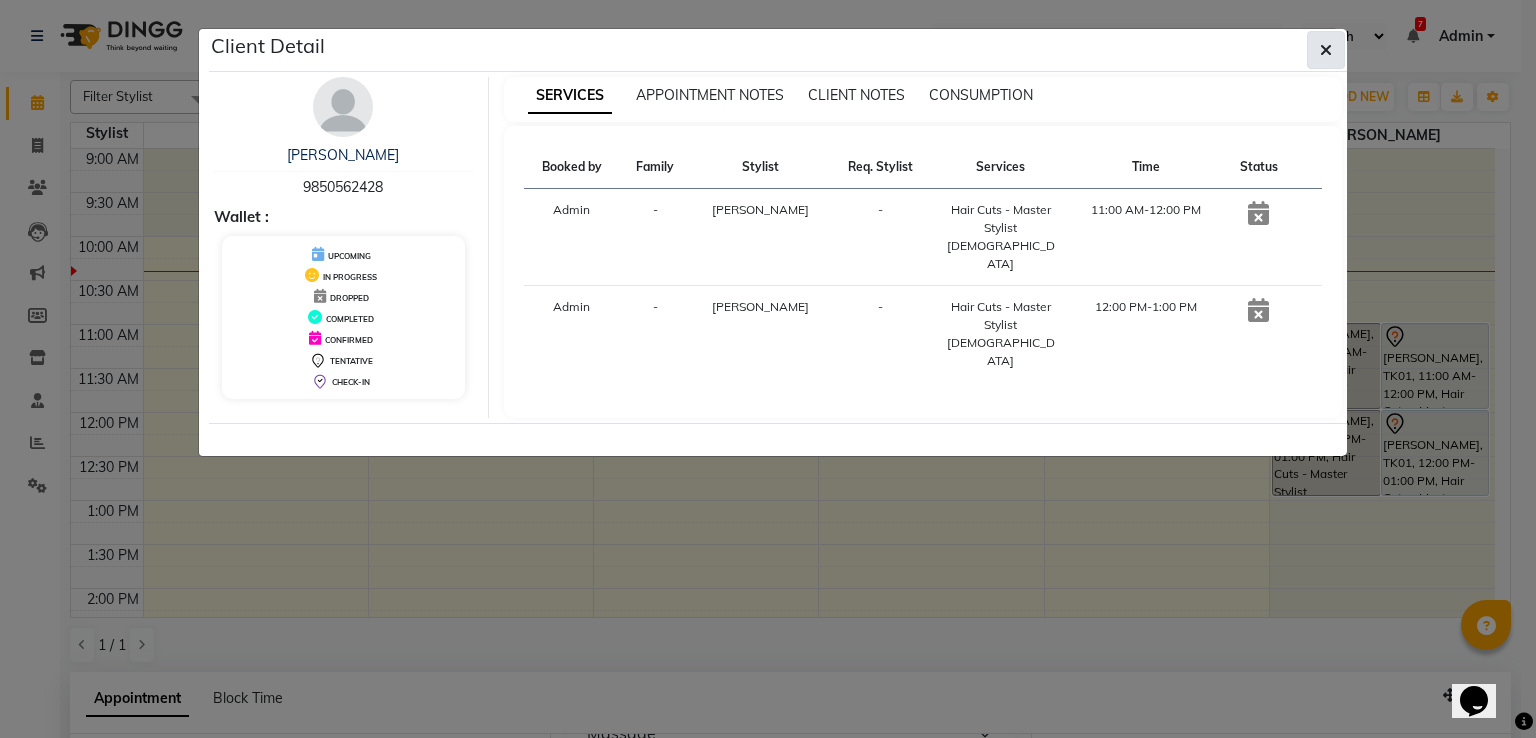 click 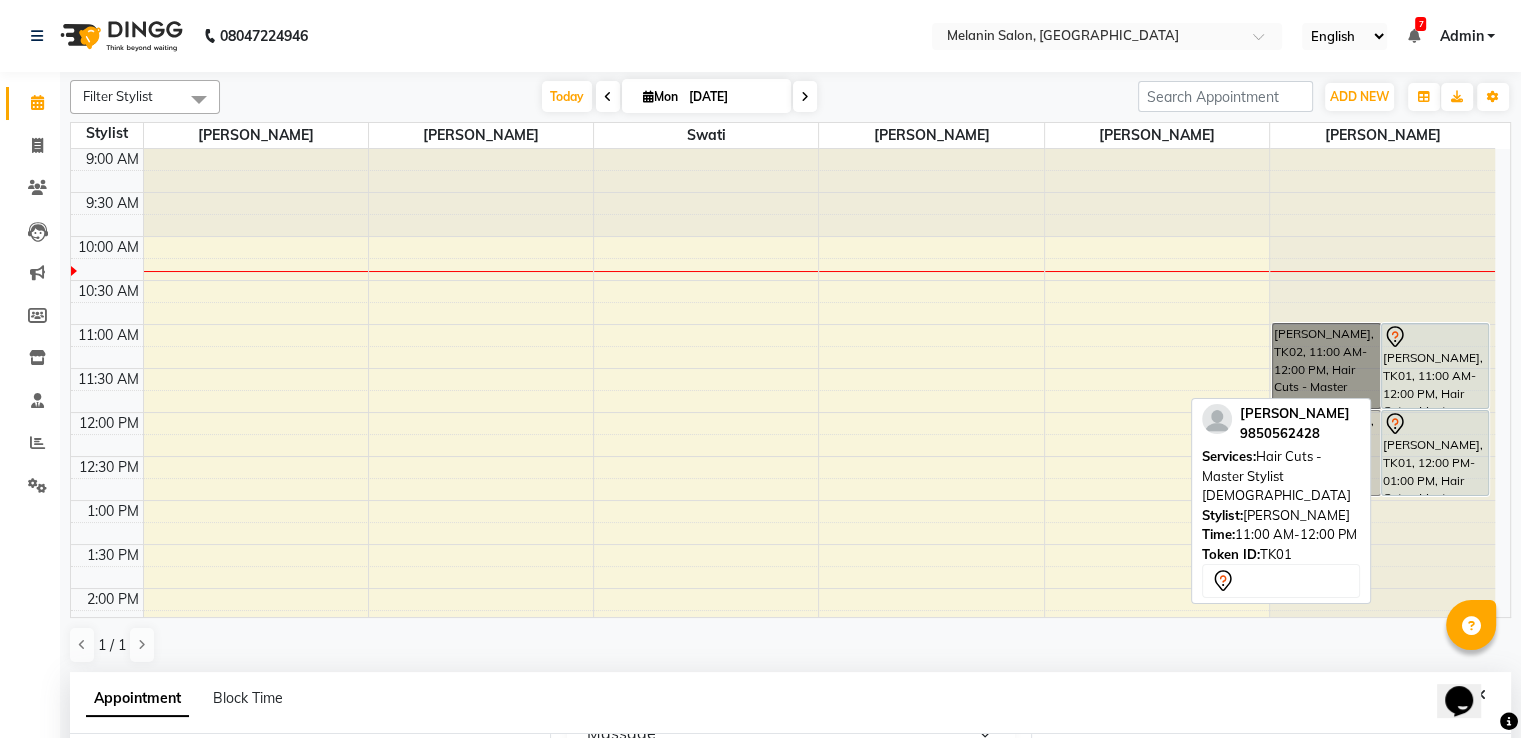 click at bounding box center (1435, 337) 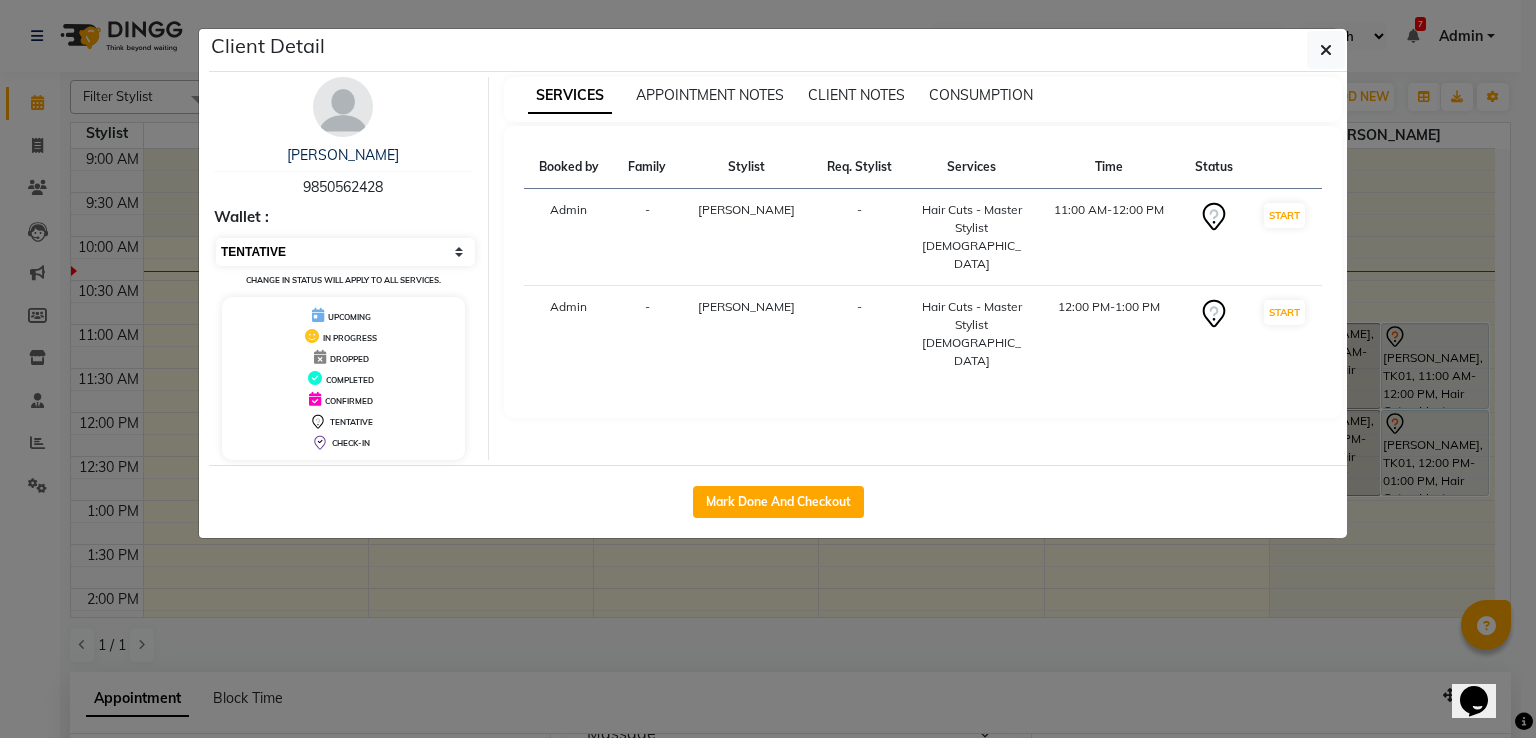 click on "Select IN SERVICE CONFIRMED TENTATIVE CHECK IN MARK DONE DROPPED UPCOMING" at bounding box center (345, 252) 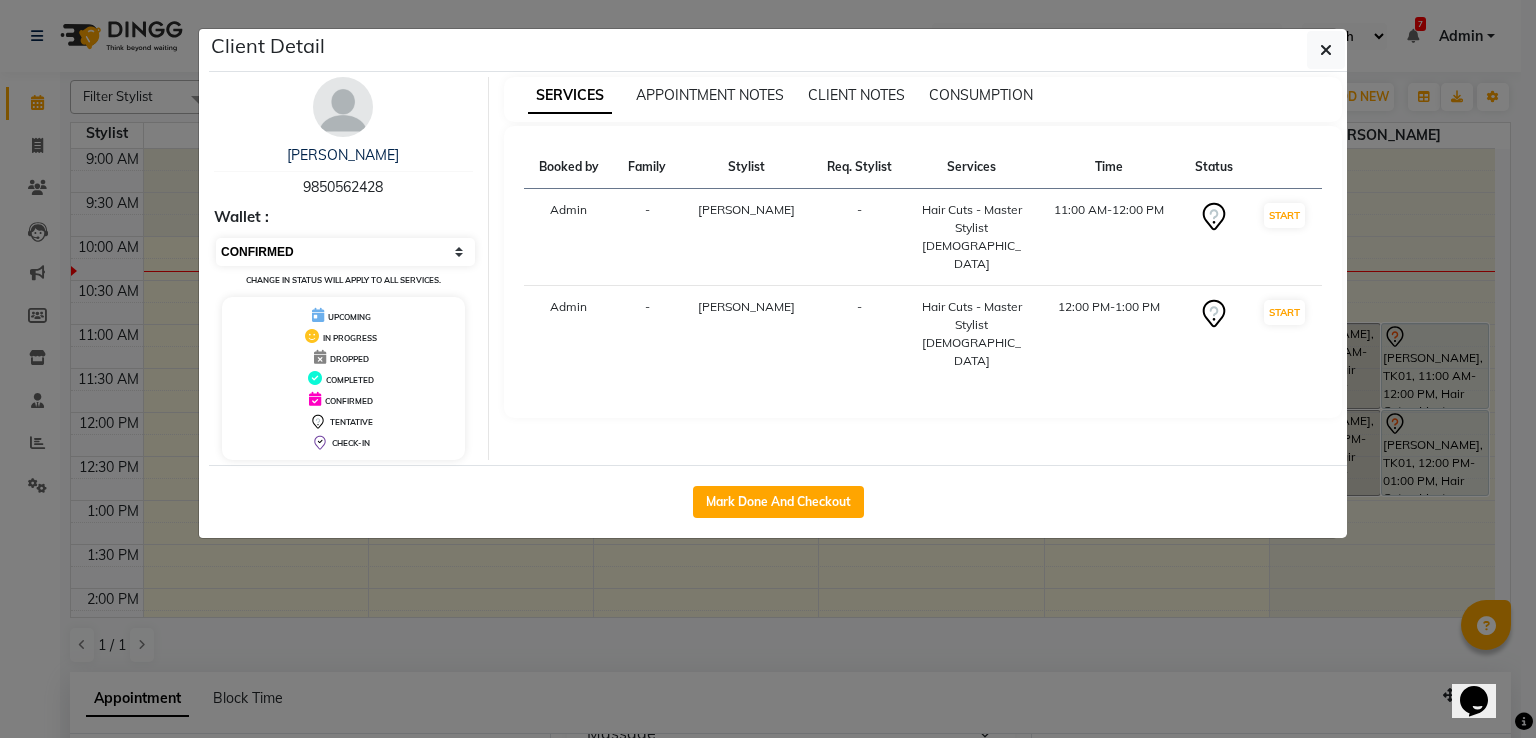 click on "Select IN SERVICE CONFIRMED TENTATIVE CHECK IN MARK DONE DROPPED UPCOMING" at bounding box center (345, 252) 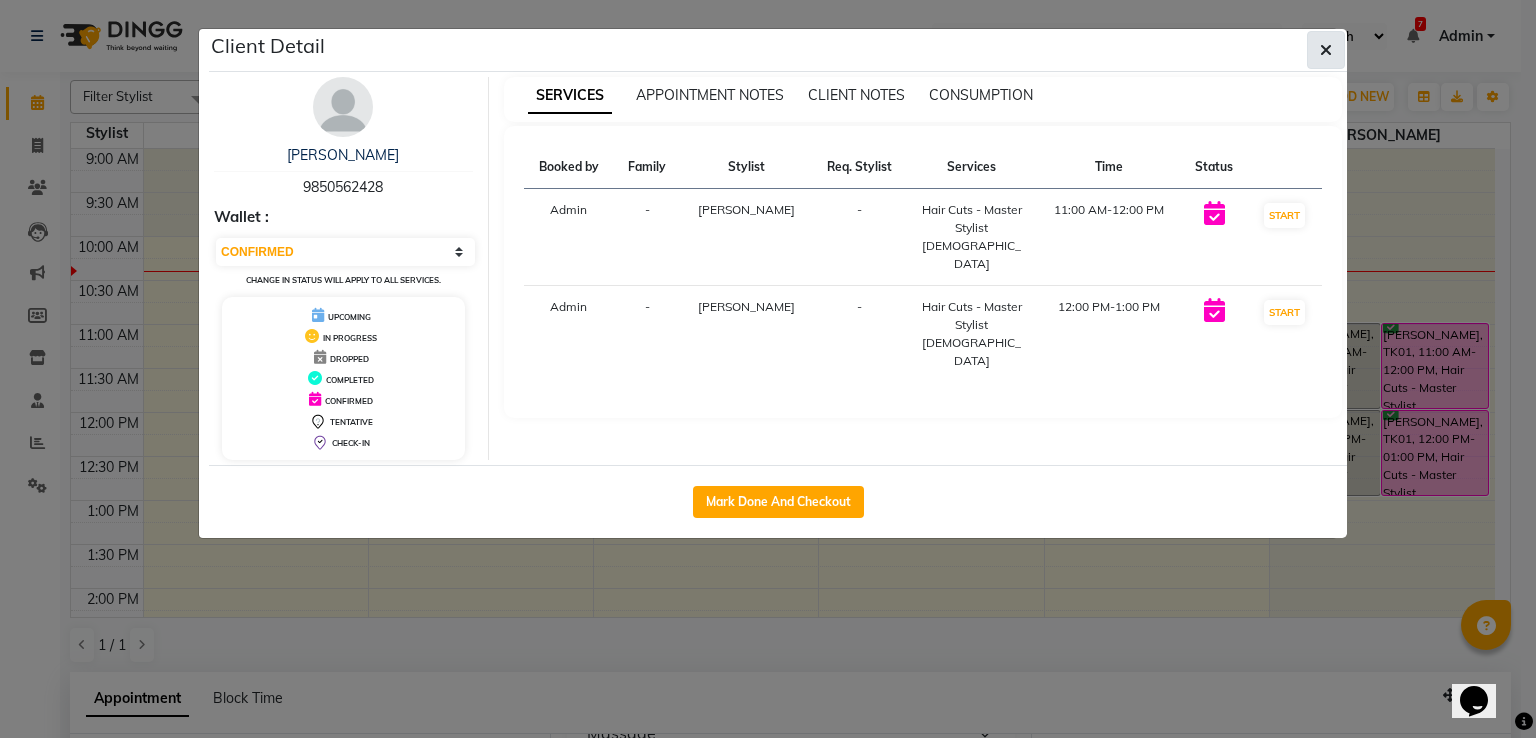 click 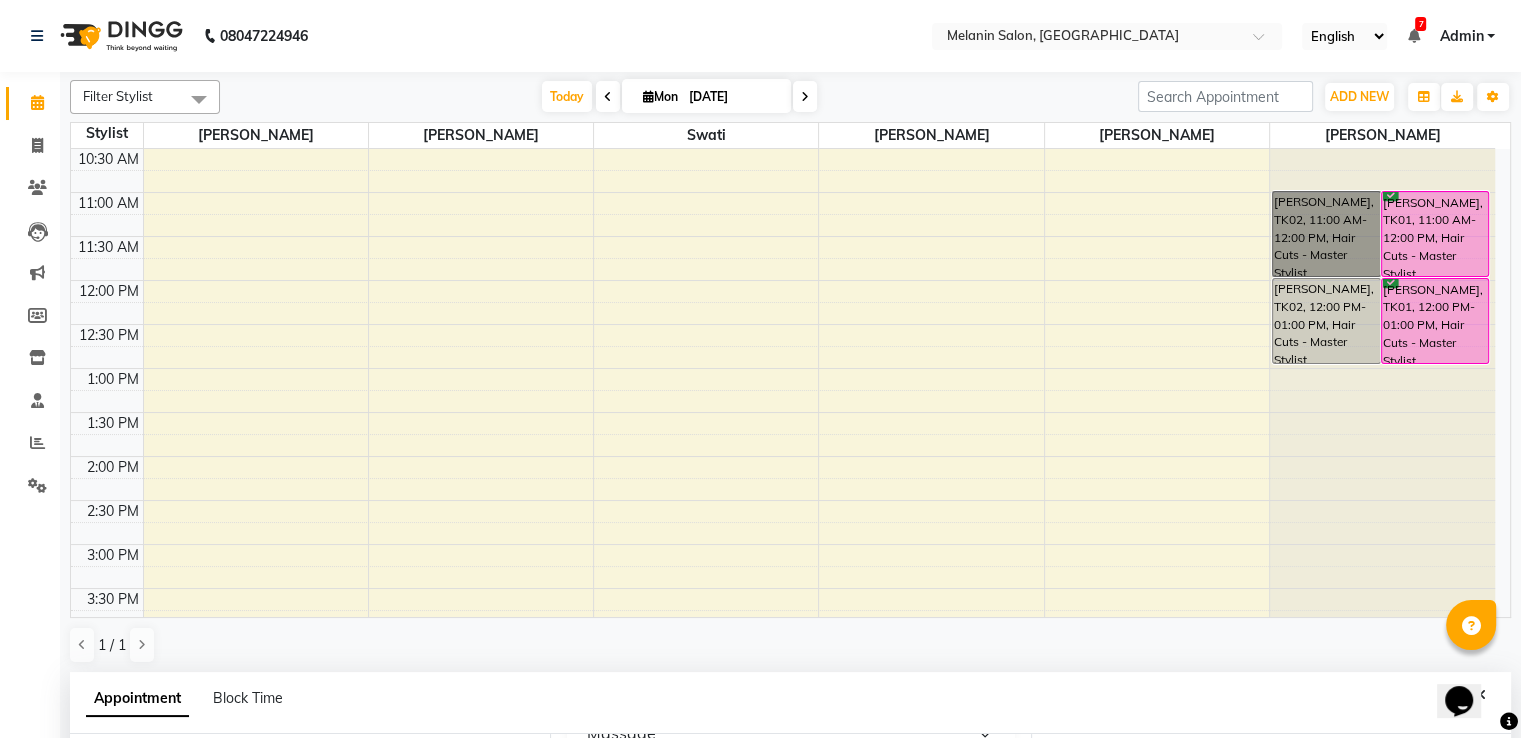 scroll, scrollTop: 182, scrollLeft: 0, axis: vertical 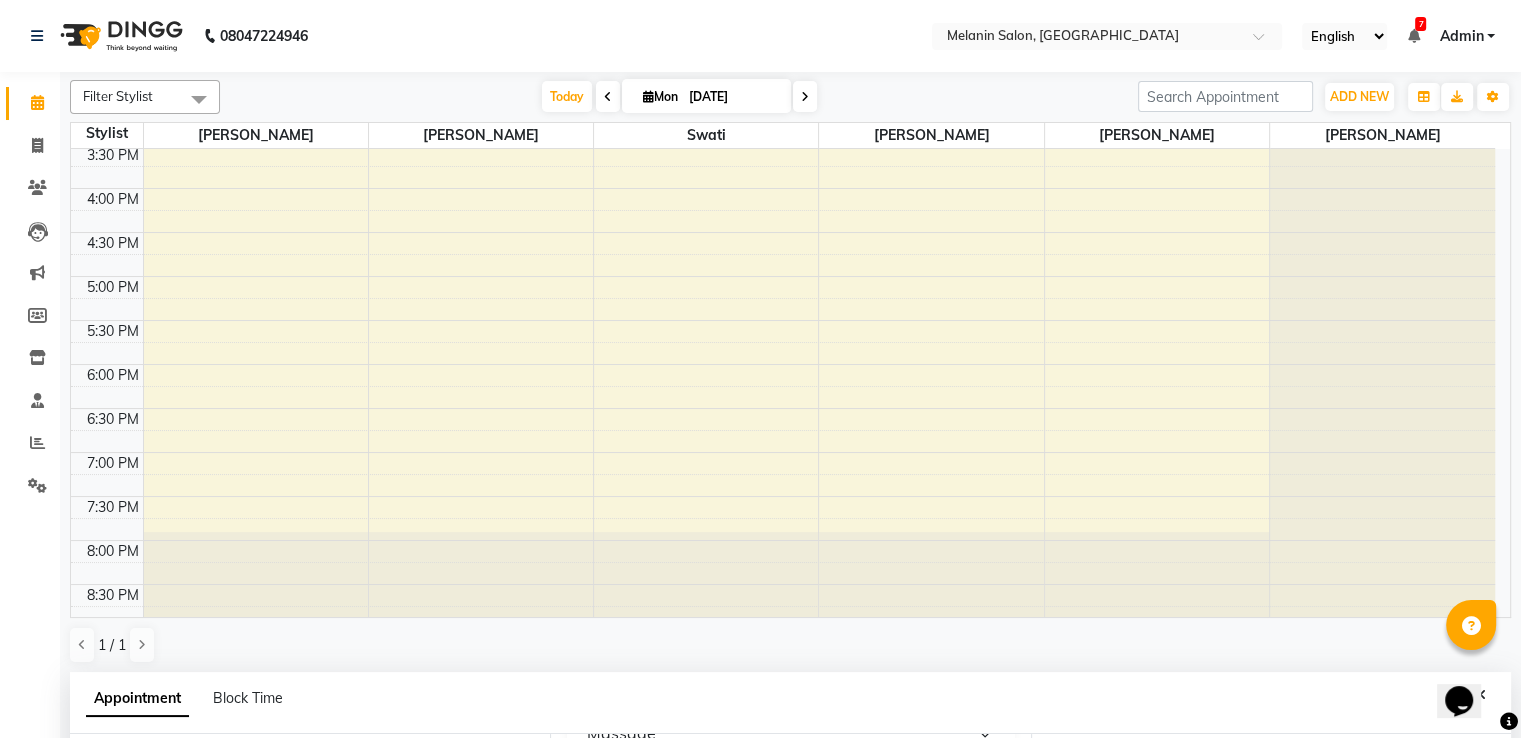 click at bounding box center [1382, -427] 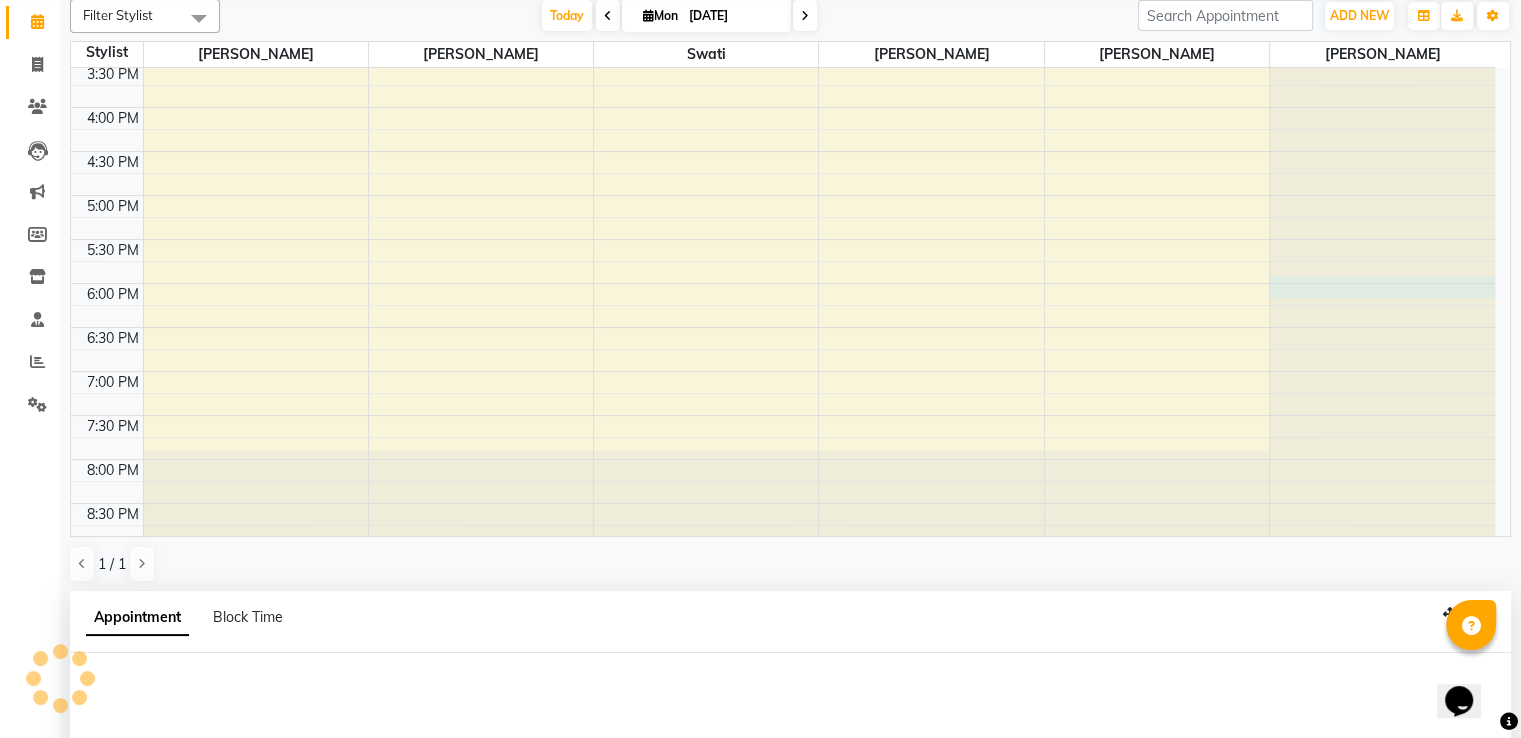 select on "85587" 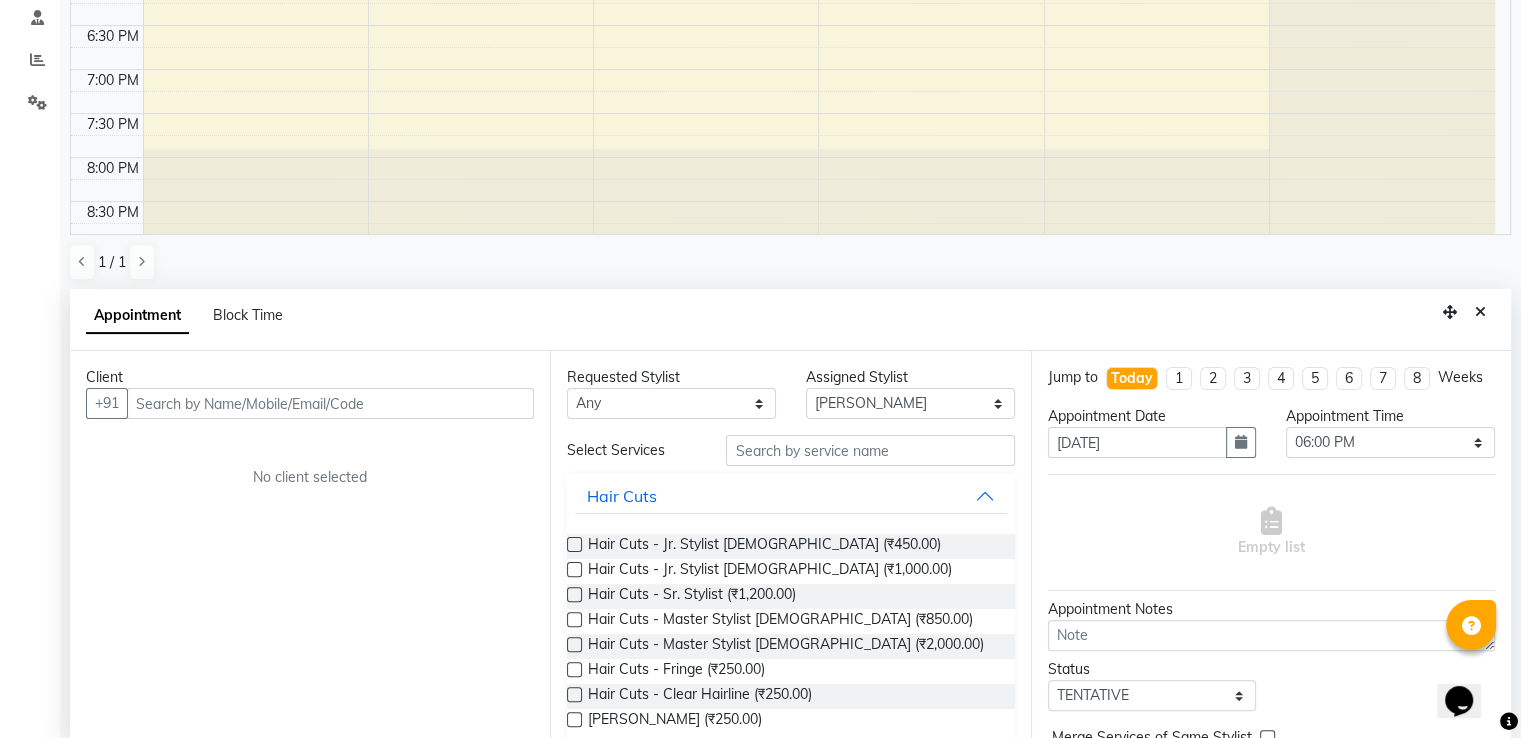 scroll, scrollTop: 389, scrollLeft: 0, axis: vertical 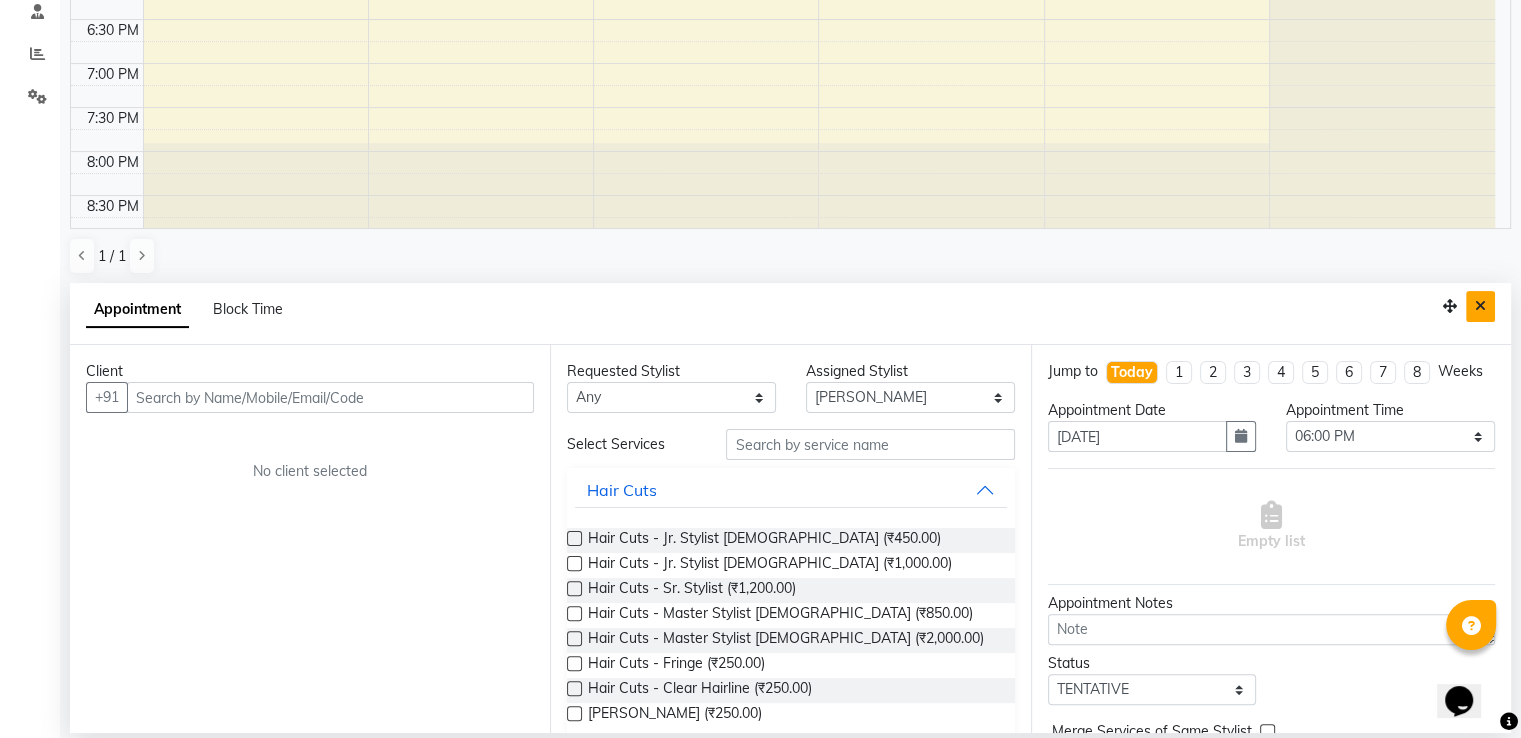 click at bounding box center (1480, 306) 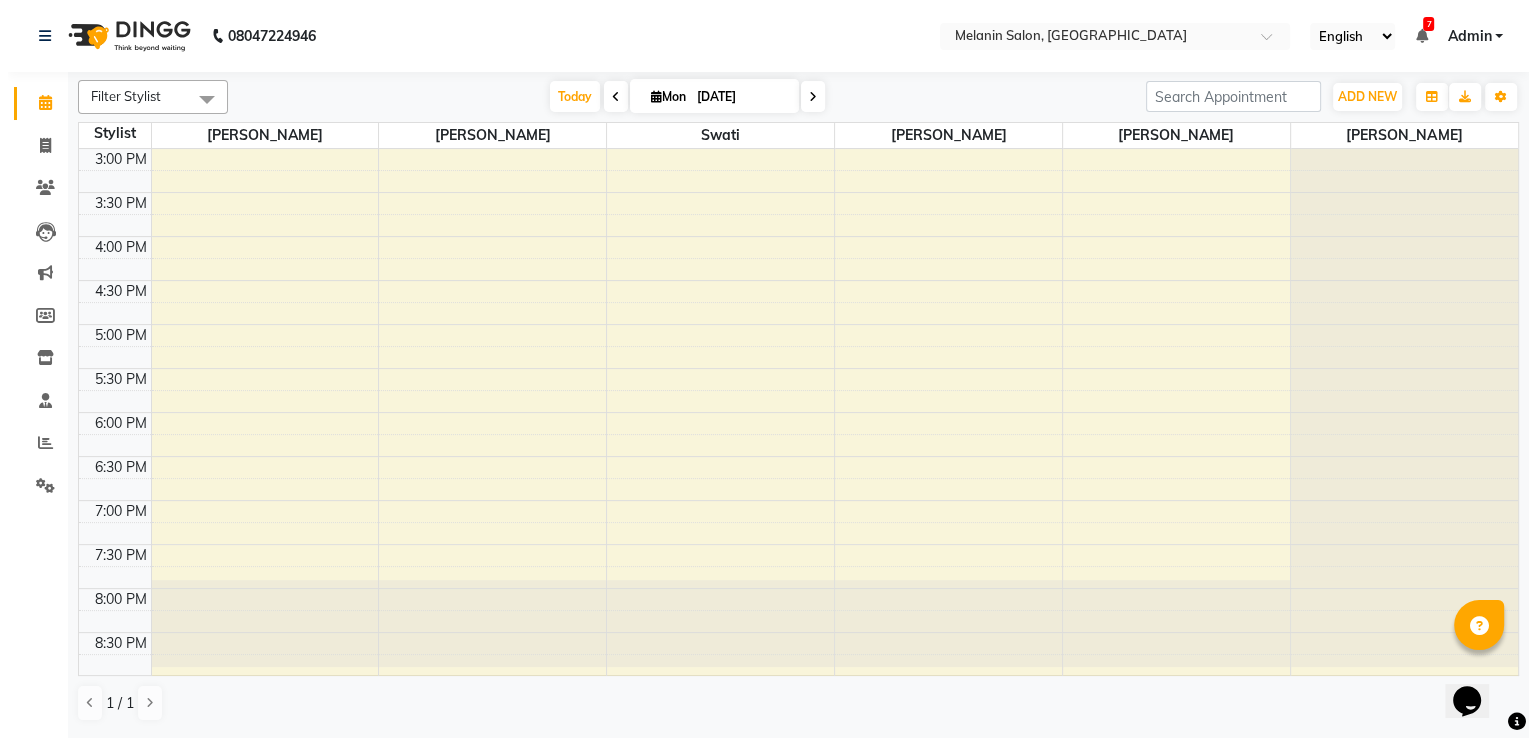 scroll, scrollTop: 0, scrollLeft: 0, axis: both 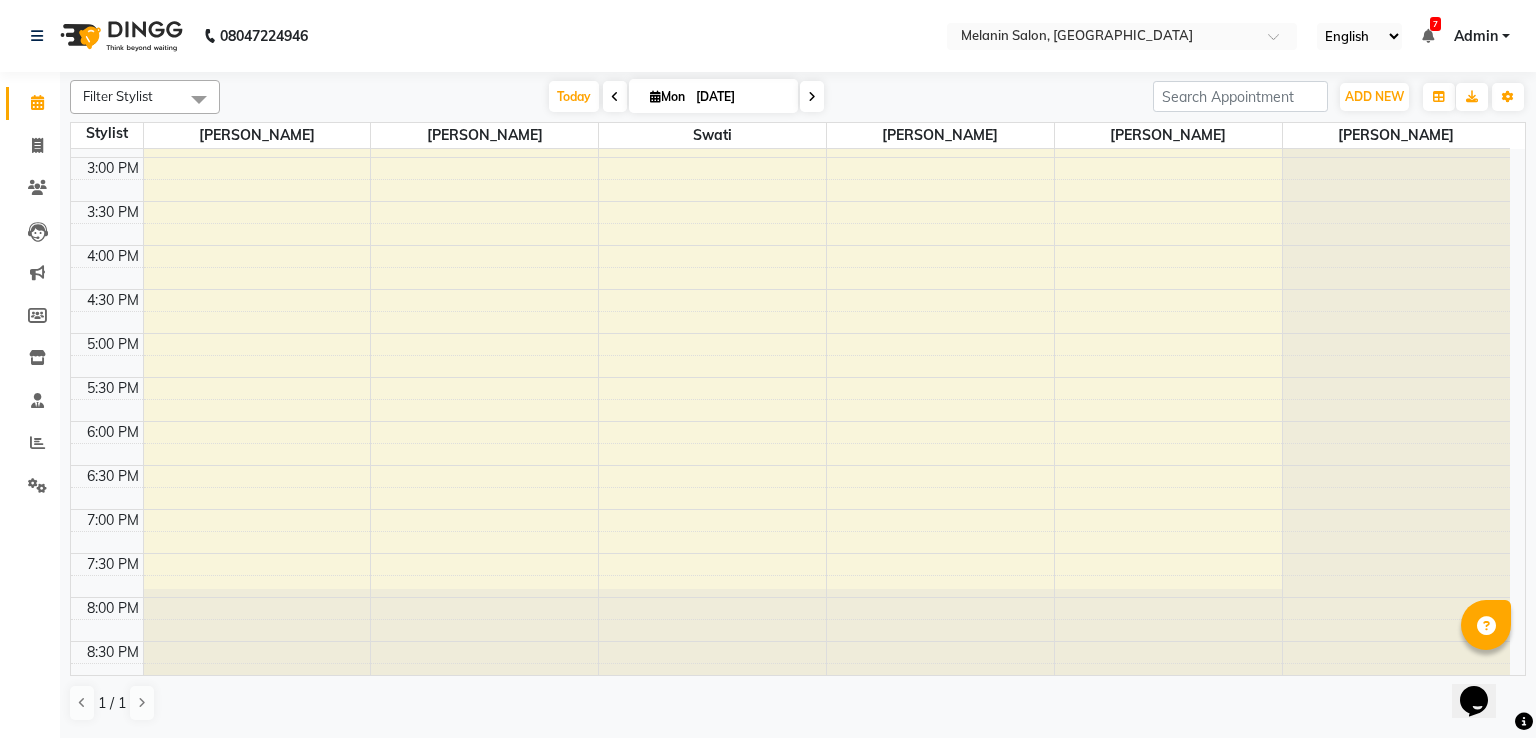 select on "85587" 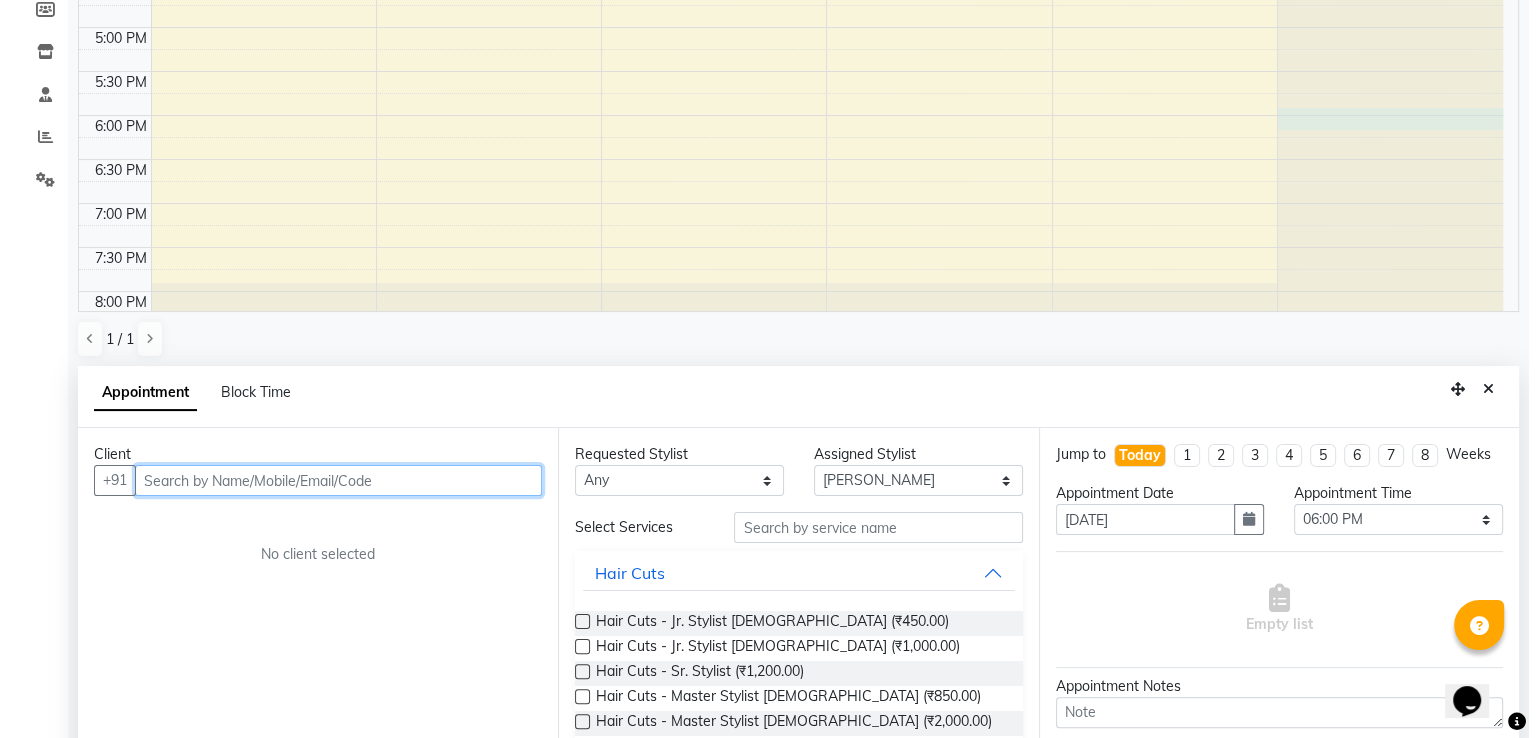 scroll, scrollTop: 389, scrollLeft: 0, axis: vertical 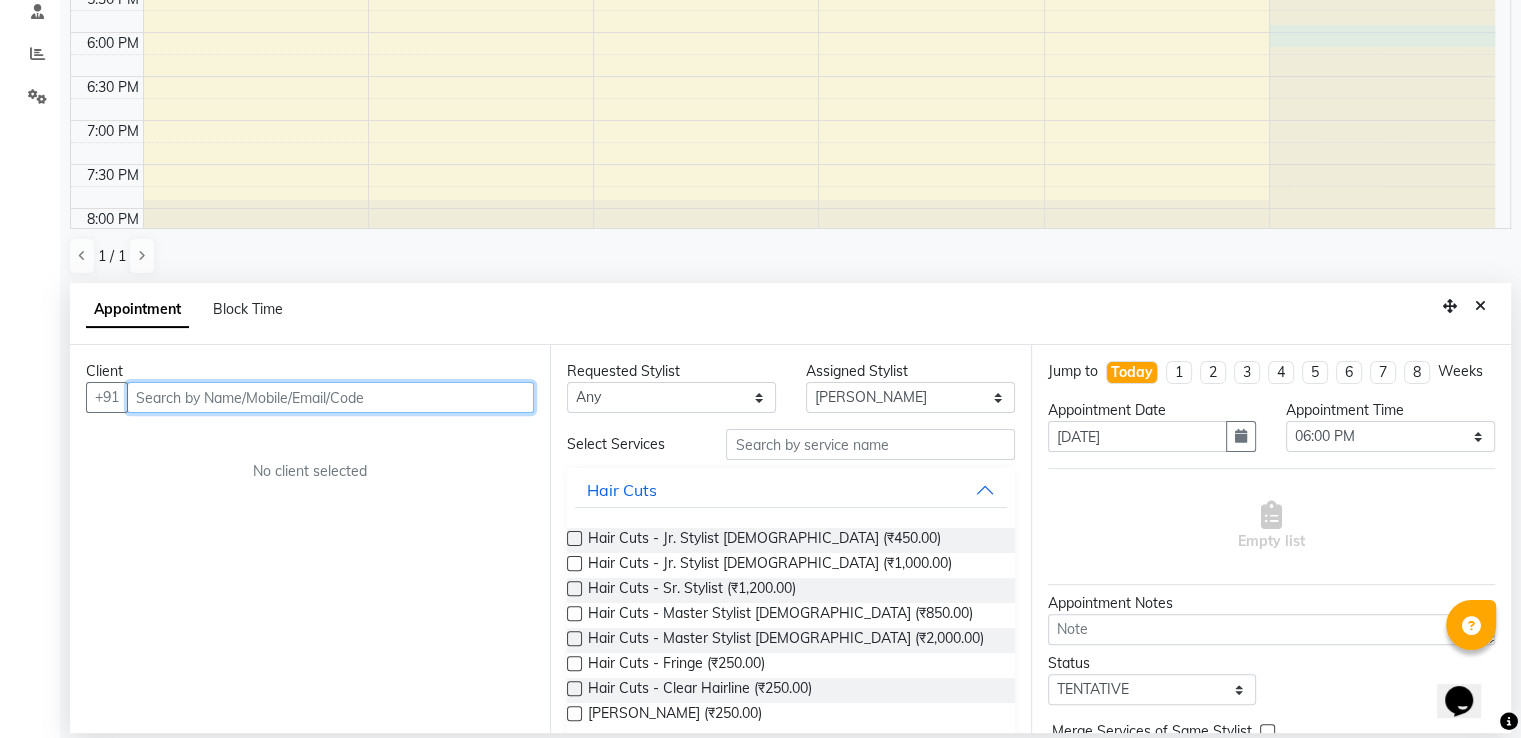 click at bounding box center (330, 397) 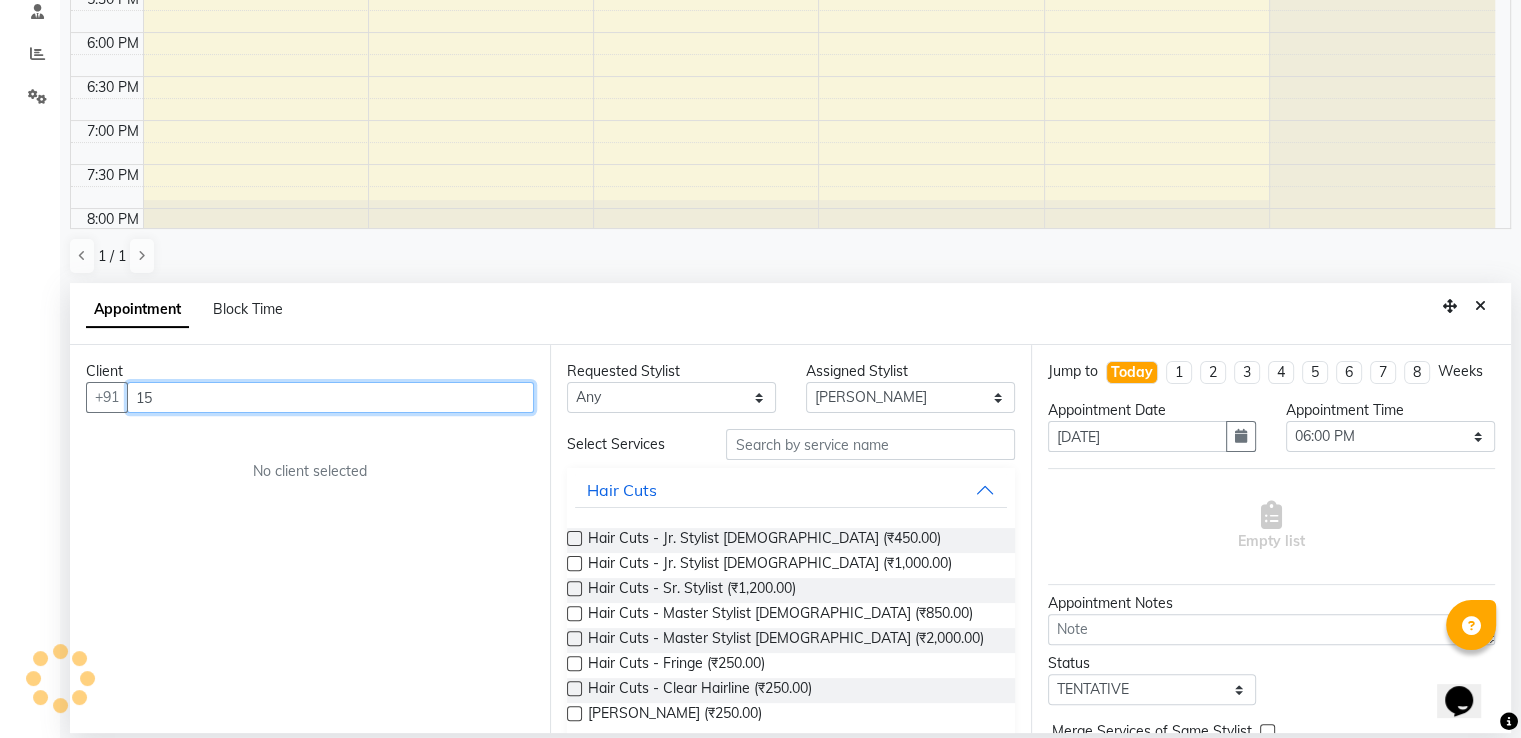 type on "1" 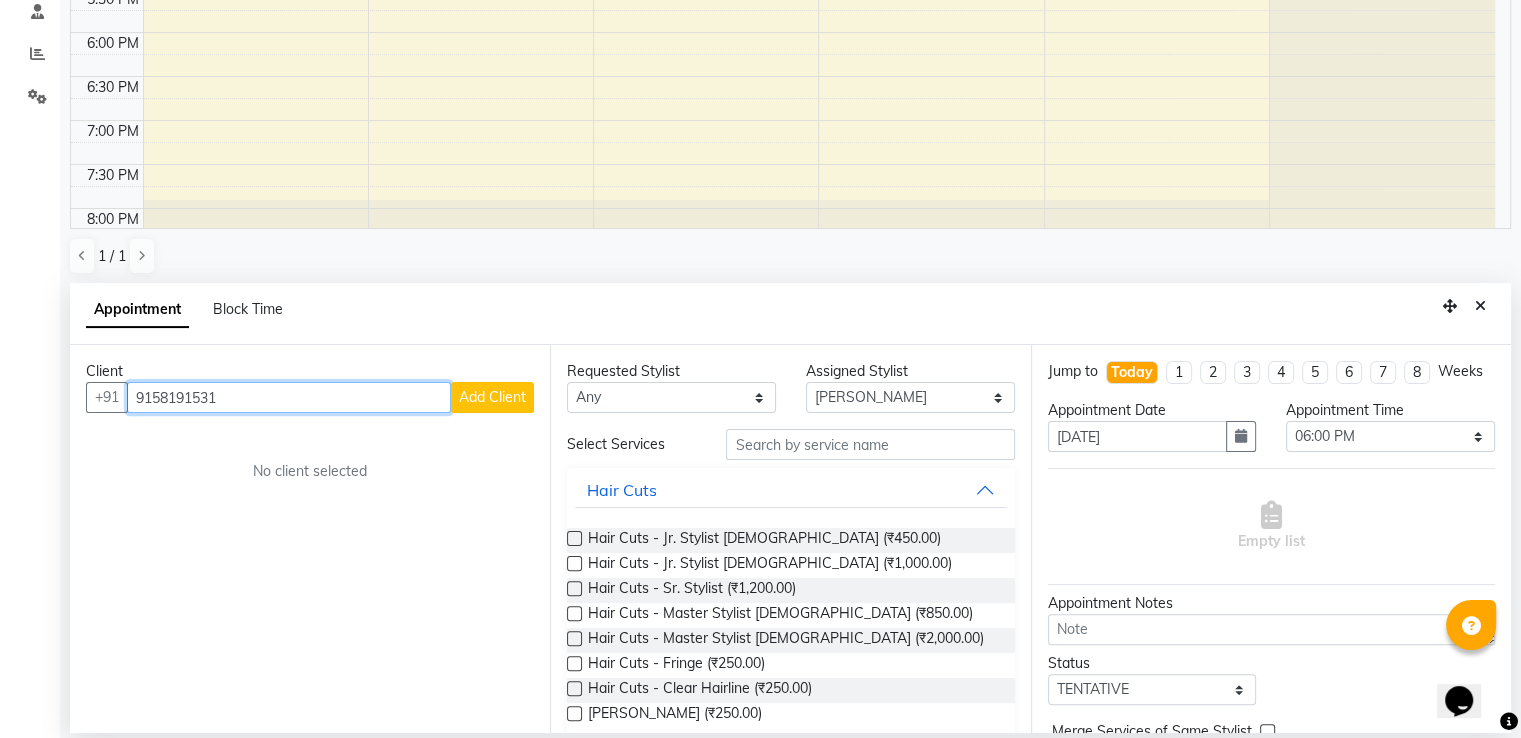 type on "9158191531" 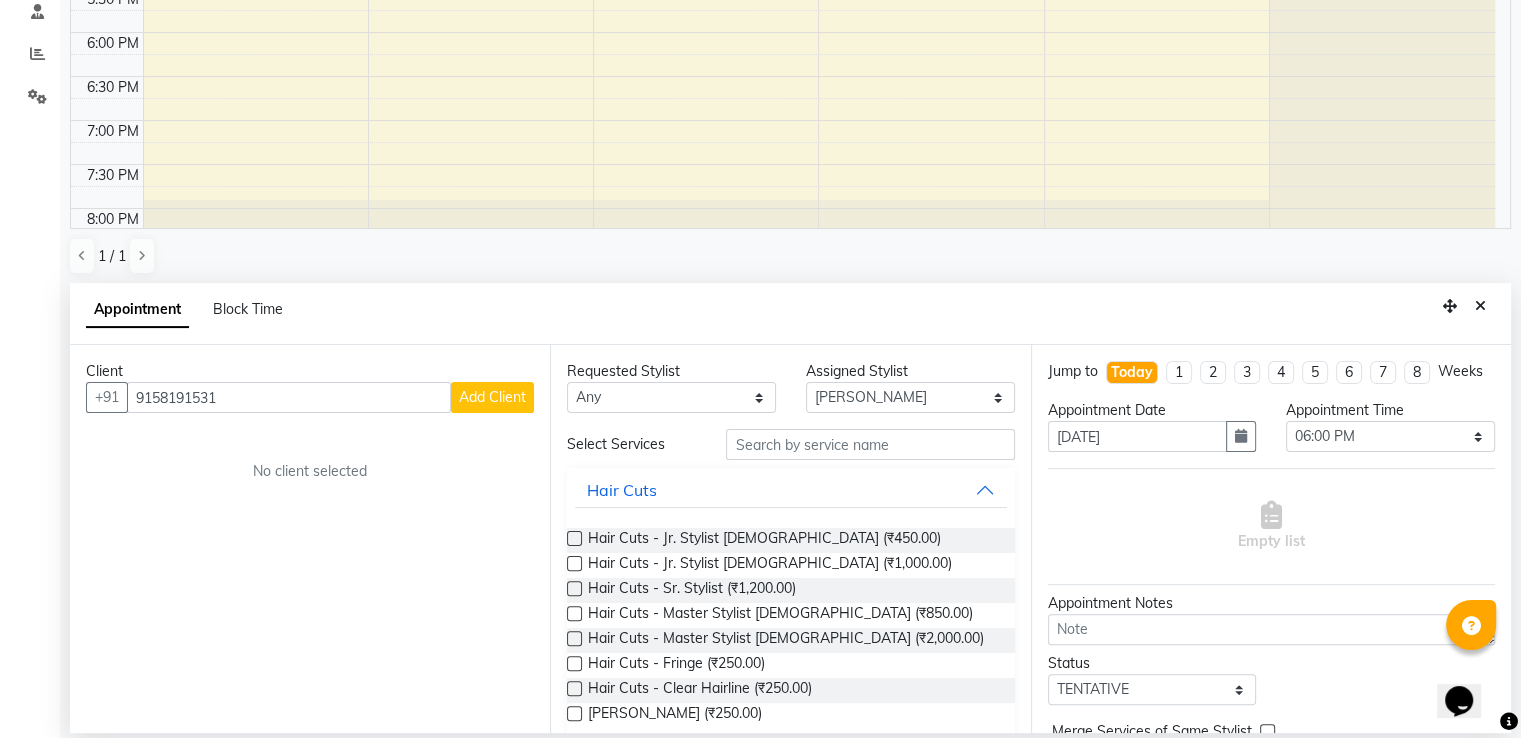 click on "Add Client" at bounding box center [492, 397] 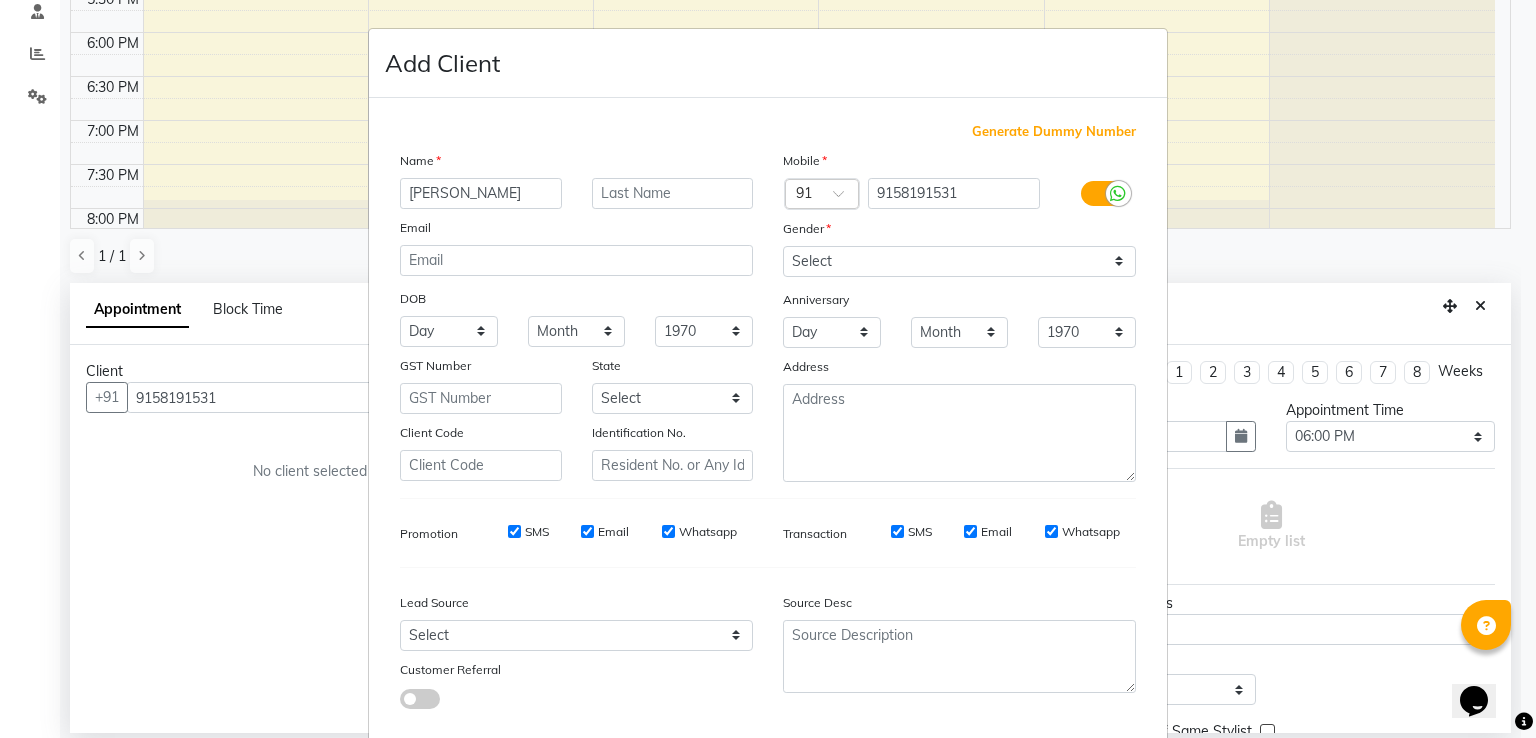 type on "[PERSON_NAME]" 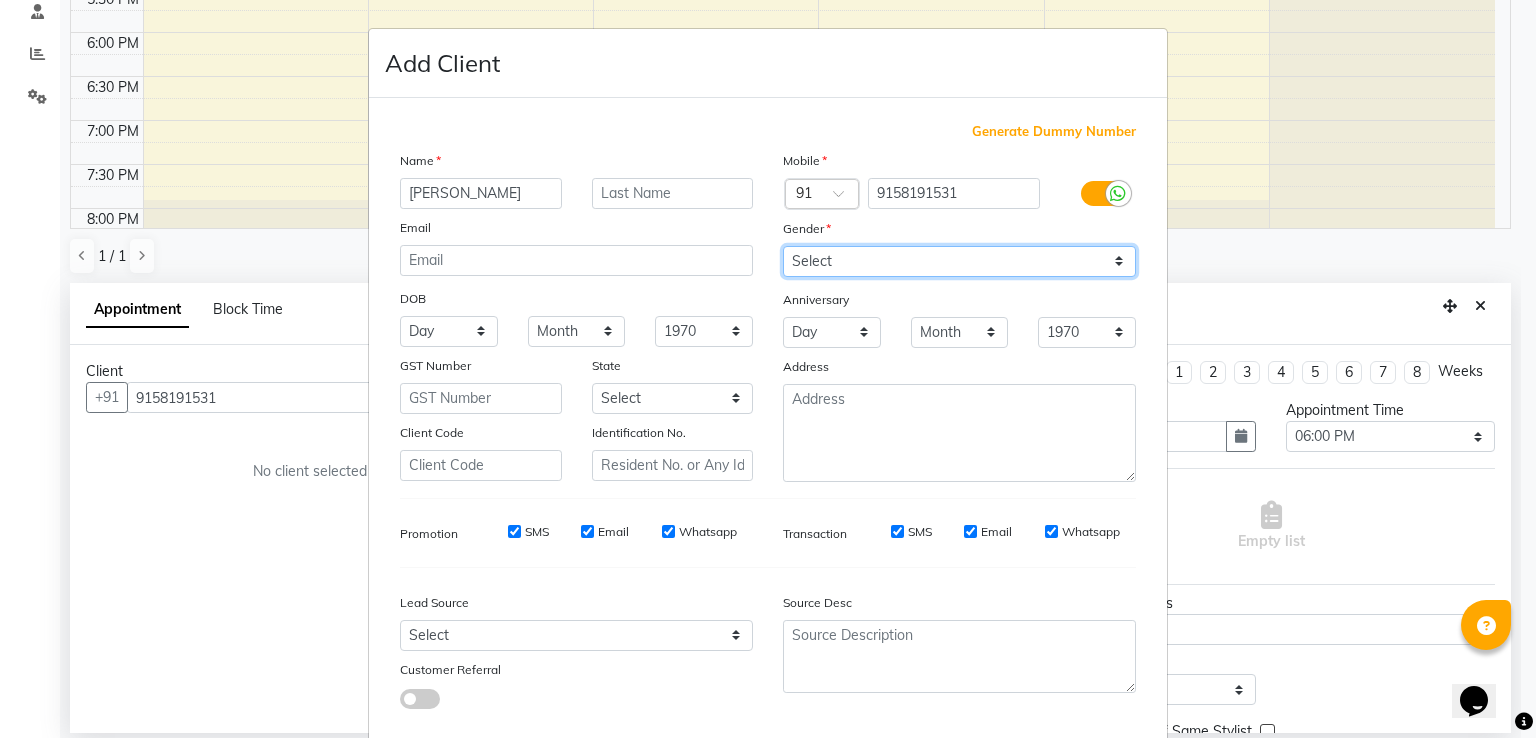 click on "Select [DEMOGRAPHIC_DATA] [DEMOGRAPHIC_DATA] Other Prefer Not To Say" at bounding box center [959, 261] 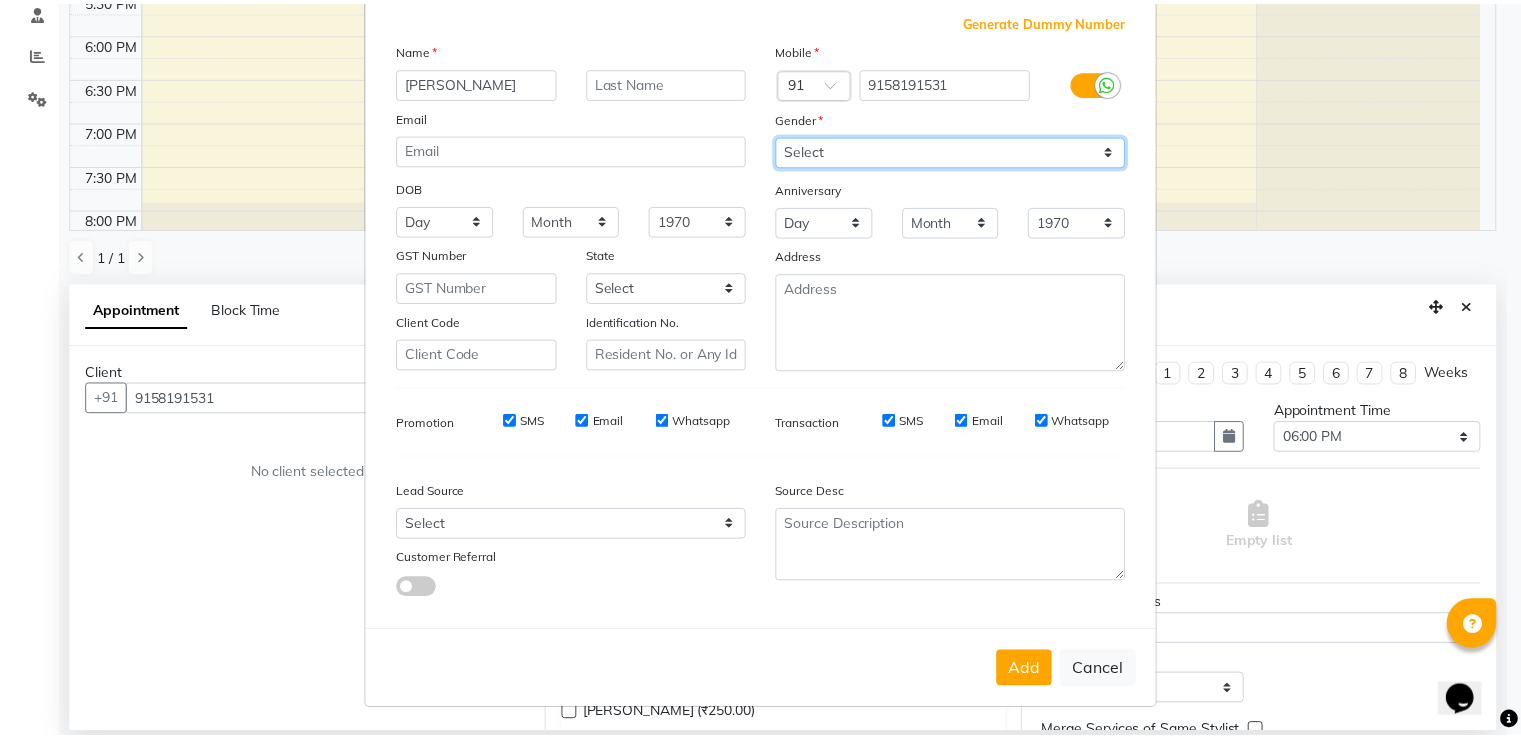 scroll, scrollTop: 119, scrollLeft: 0, axis: vertical 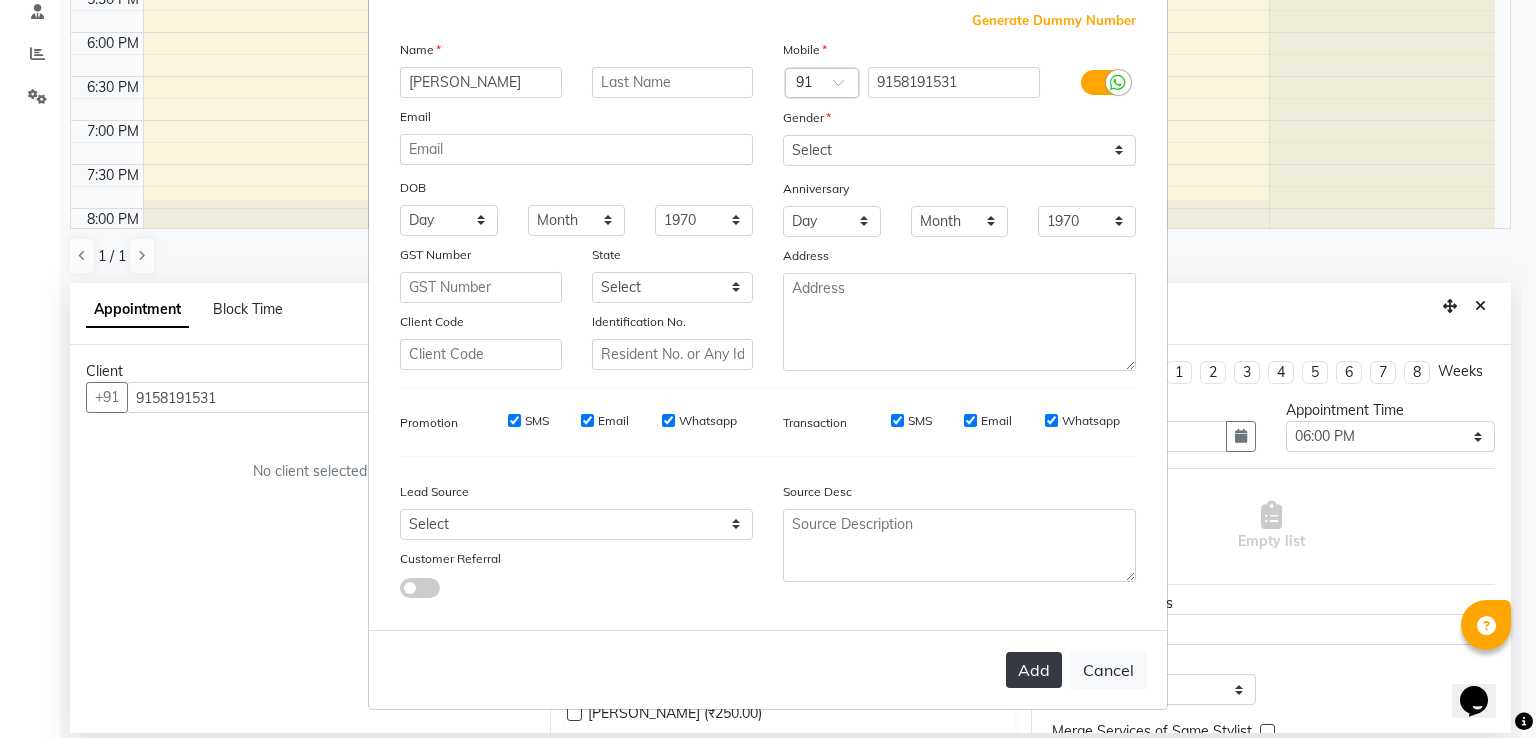 click on "Add" at bounding box center [1034, 670] 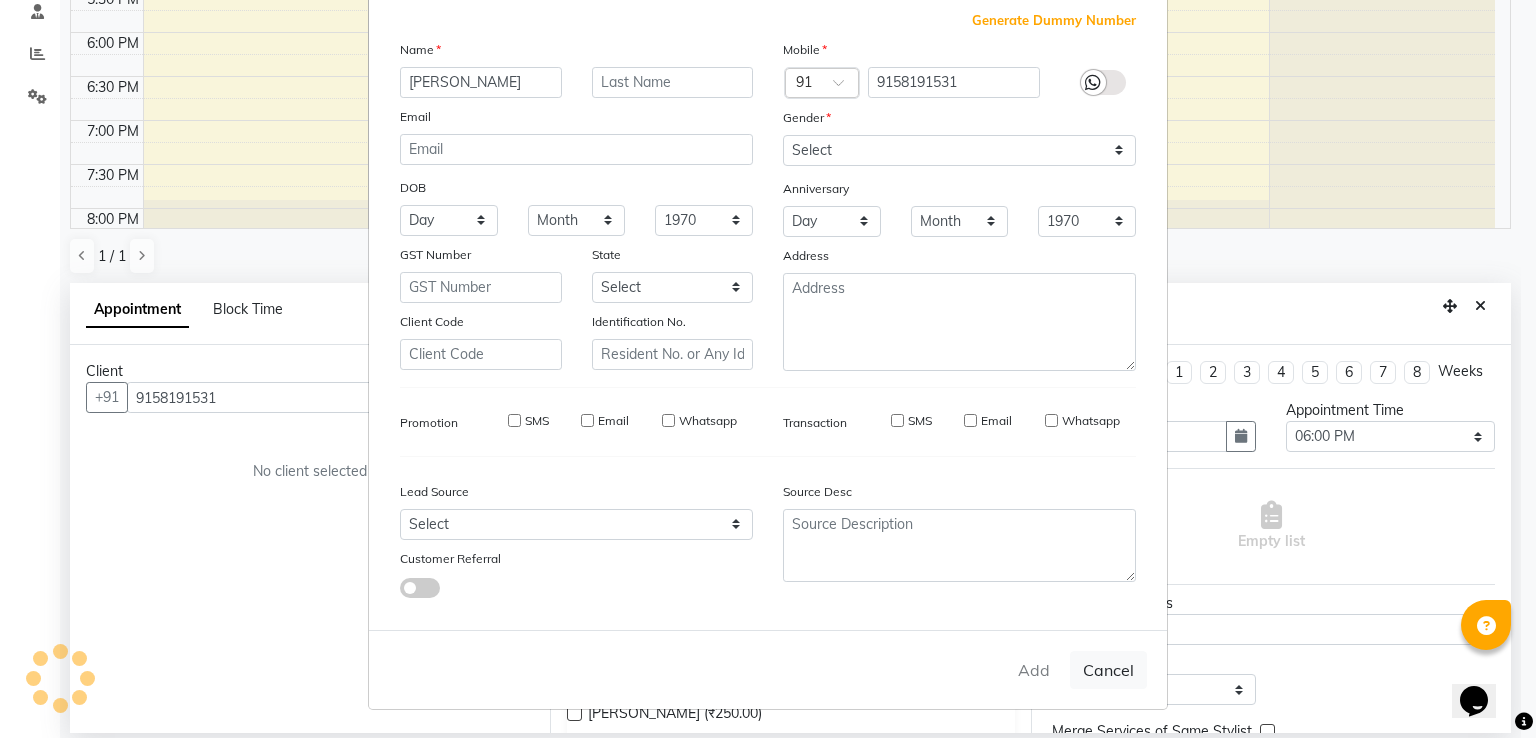type 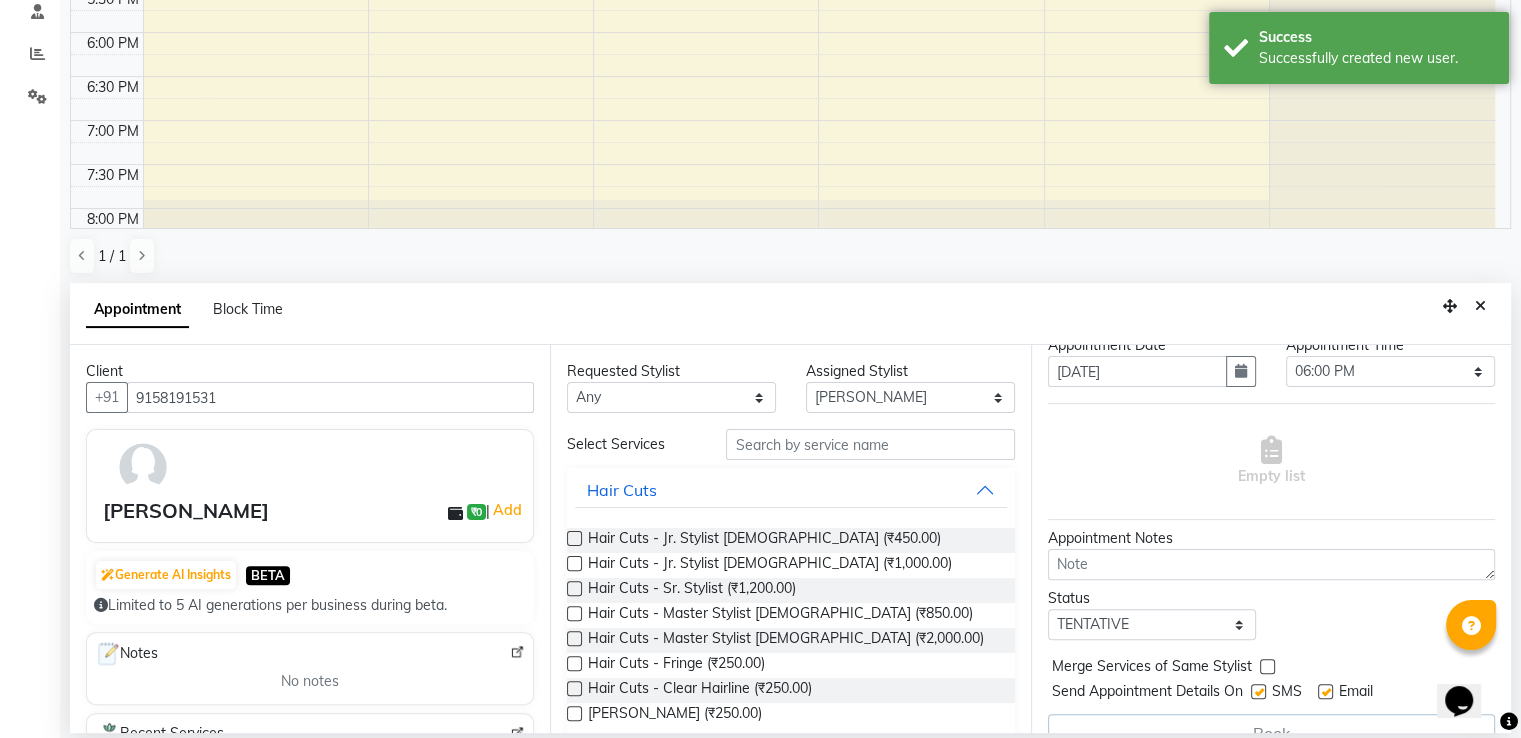 scroll, scrollTop: 100, scrollLeft: 0, axis: vertical 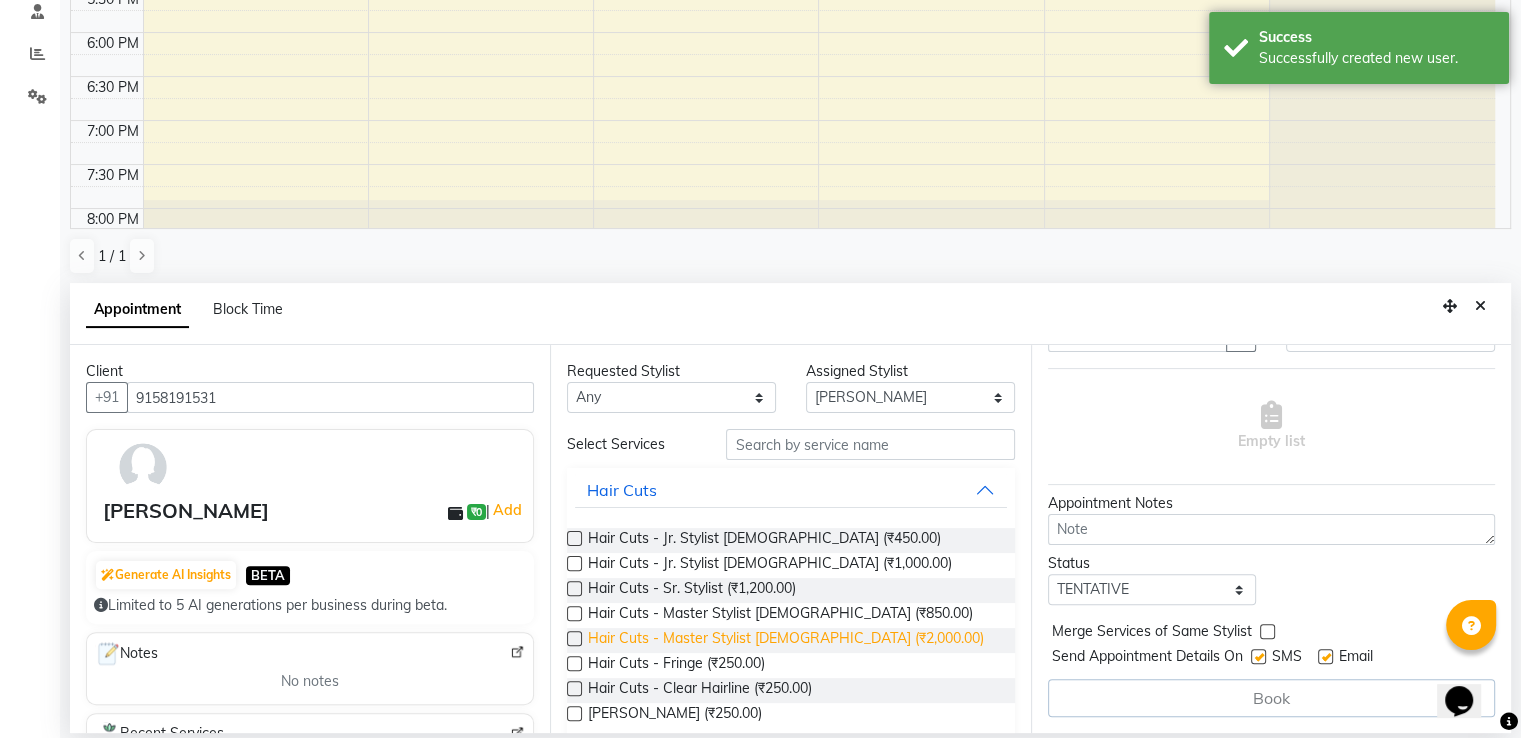 click on "Hair Cuts - Master Stylist [DEMOGRAPHIC_DATA] (₹2,000.00)" at bounding box center [786, 640] 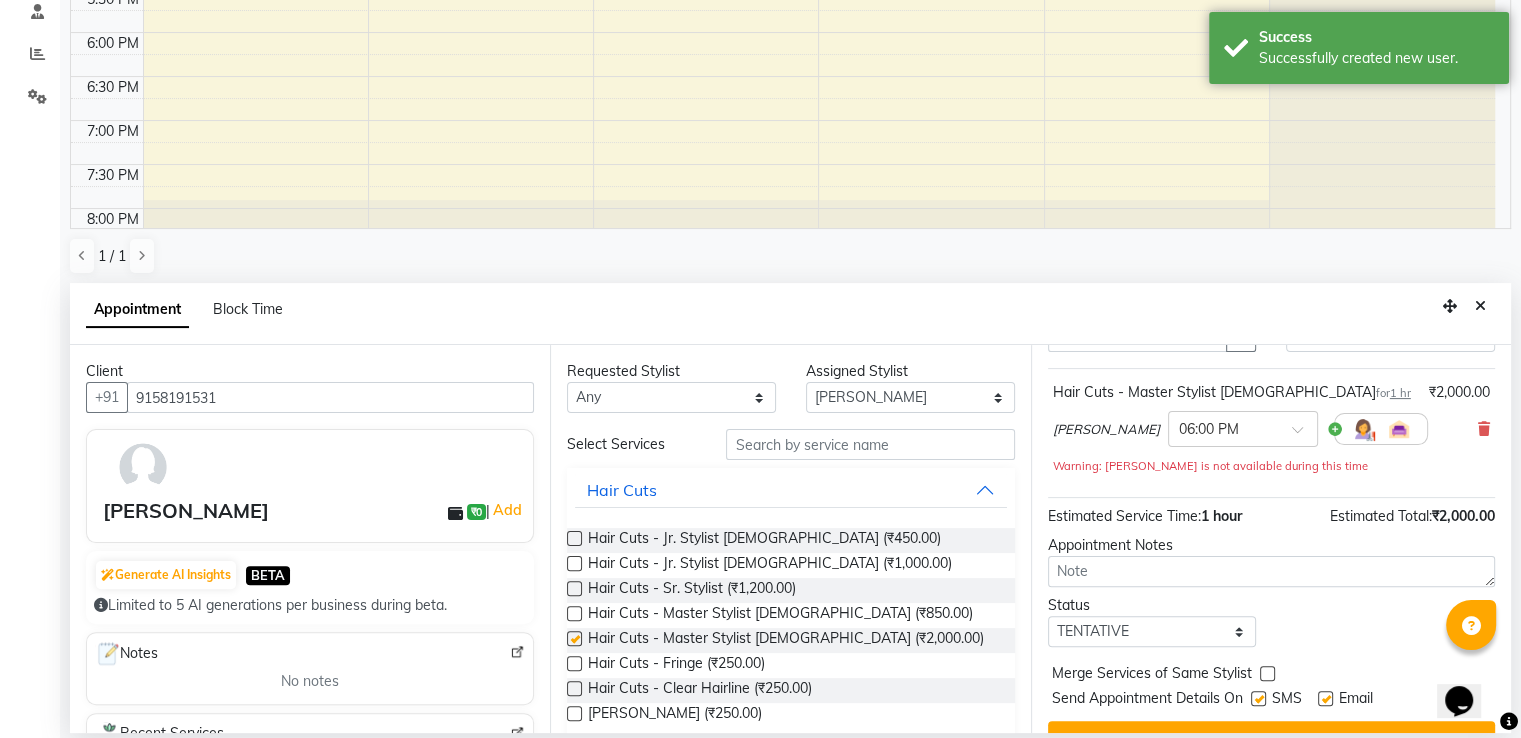 checkbox on "false" 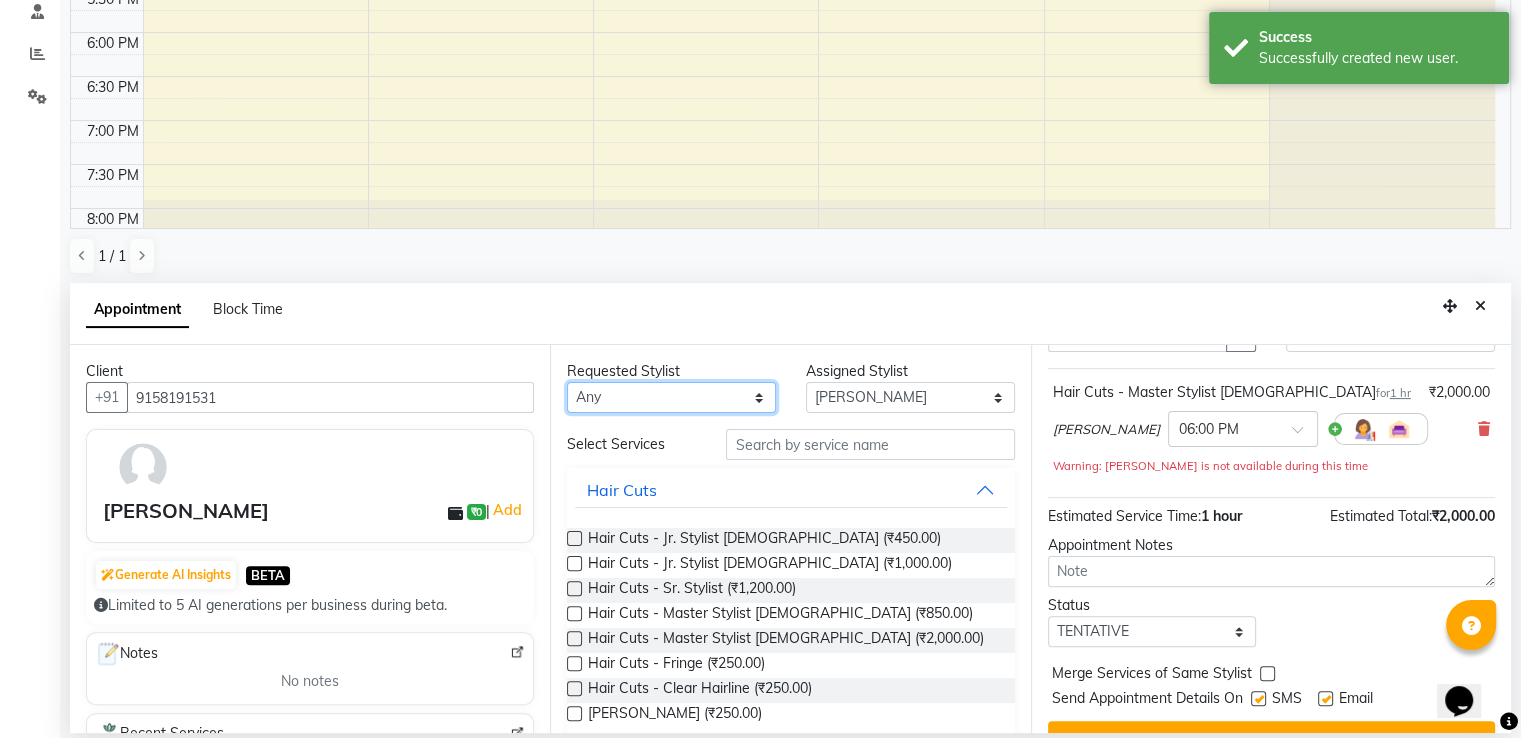 click on "Any [PERSON_NAME] [PERSON_NAME] [PERSON_NAME] [PERSON_NAME] [PERSON_NAME] Swati" at bounding box center (671, 397) 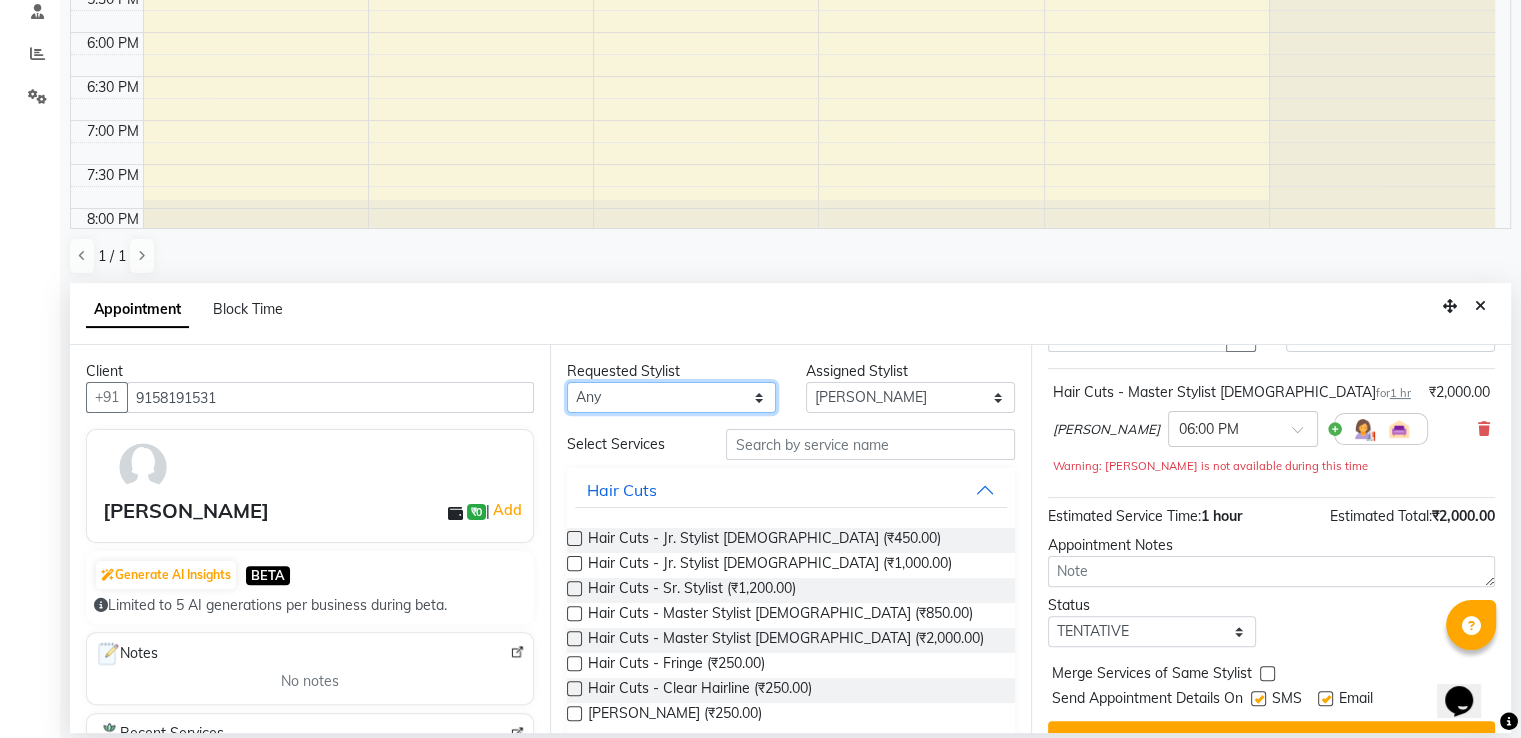 select on "85587" 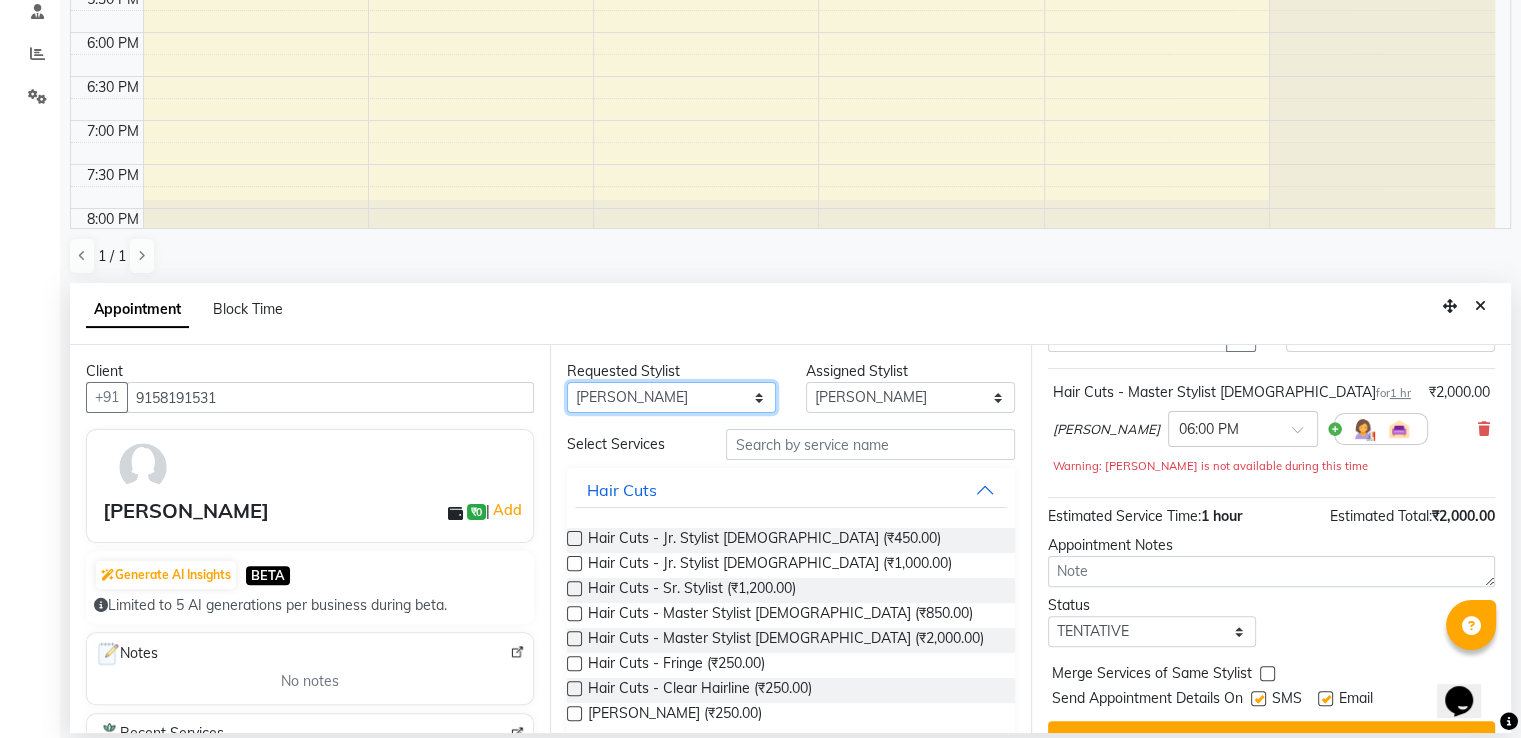 click on "Any [PERSON_NAME] [PERSON_NAME] [PERSON_NAME] [PERSON_NAME] [PERSON_NAME] Swati" at bounding box center [671, 397] 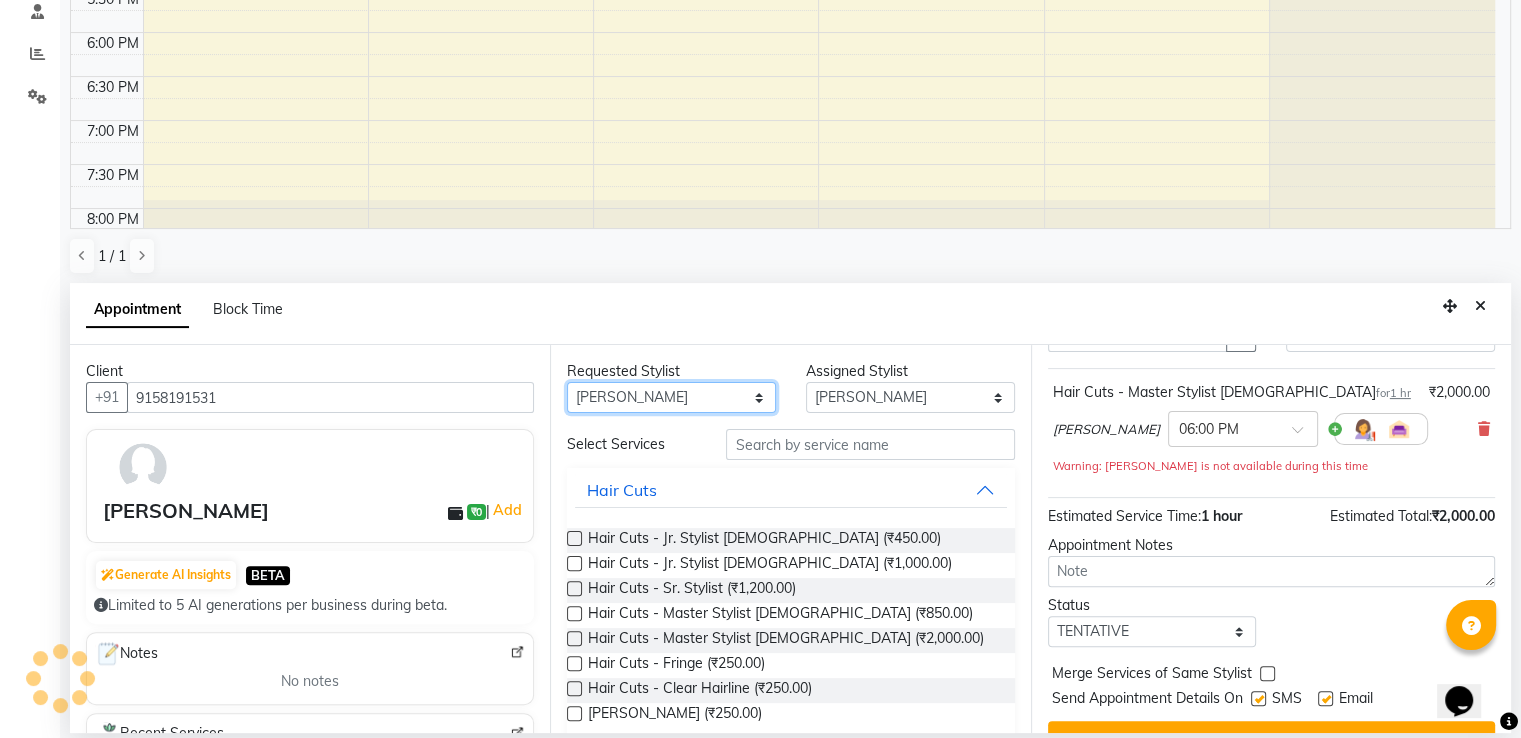 scroll, scrollTop: 158, scrollLeft: 0, axis: vertical 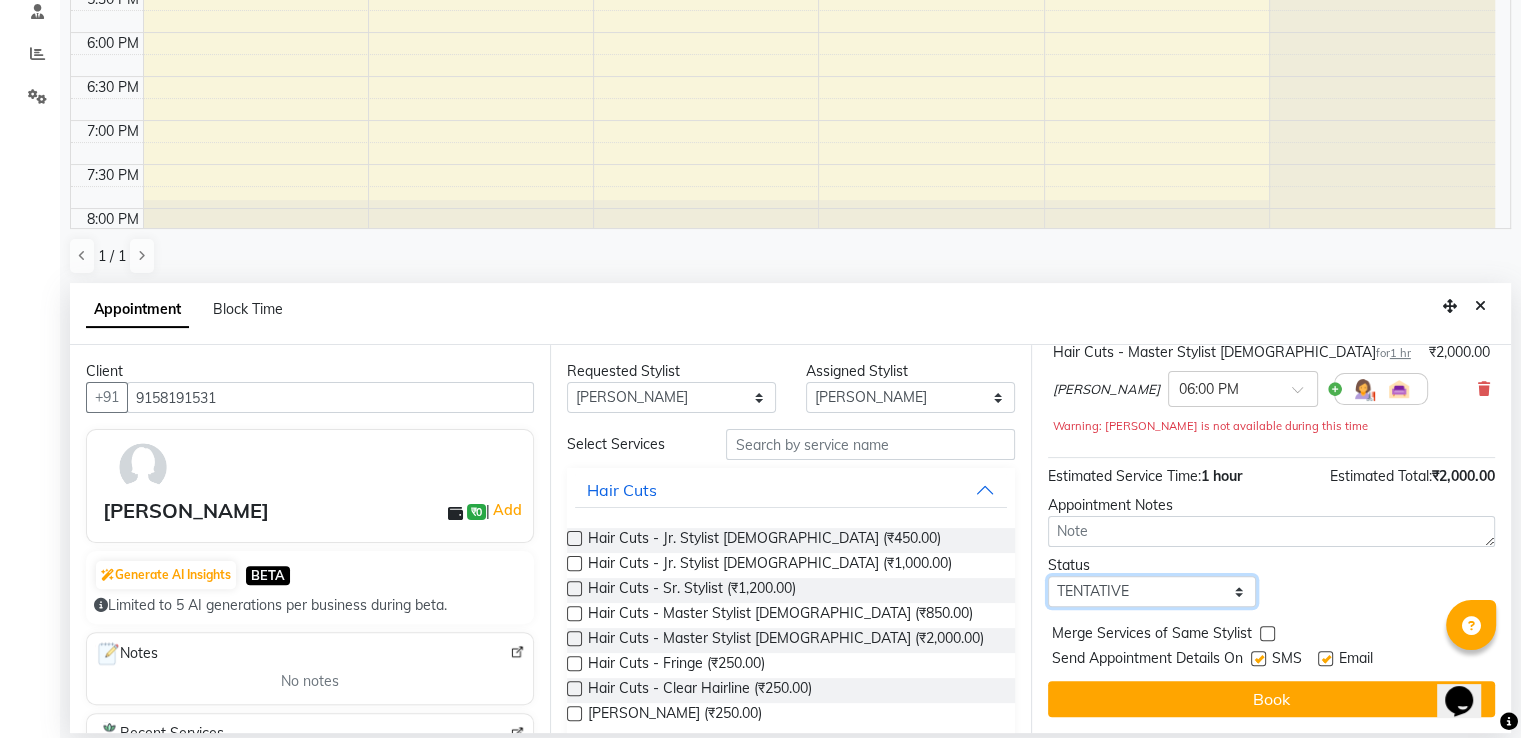 click on "Select TENTATIVE CONFIRM CHECK-IN UPCOMING" at bounding box center [1152, 591] 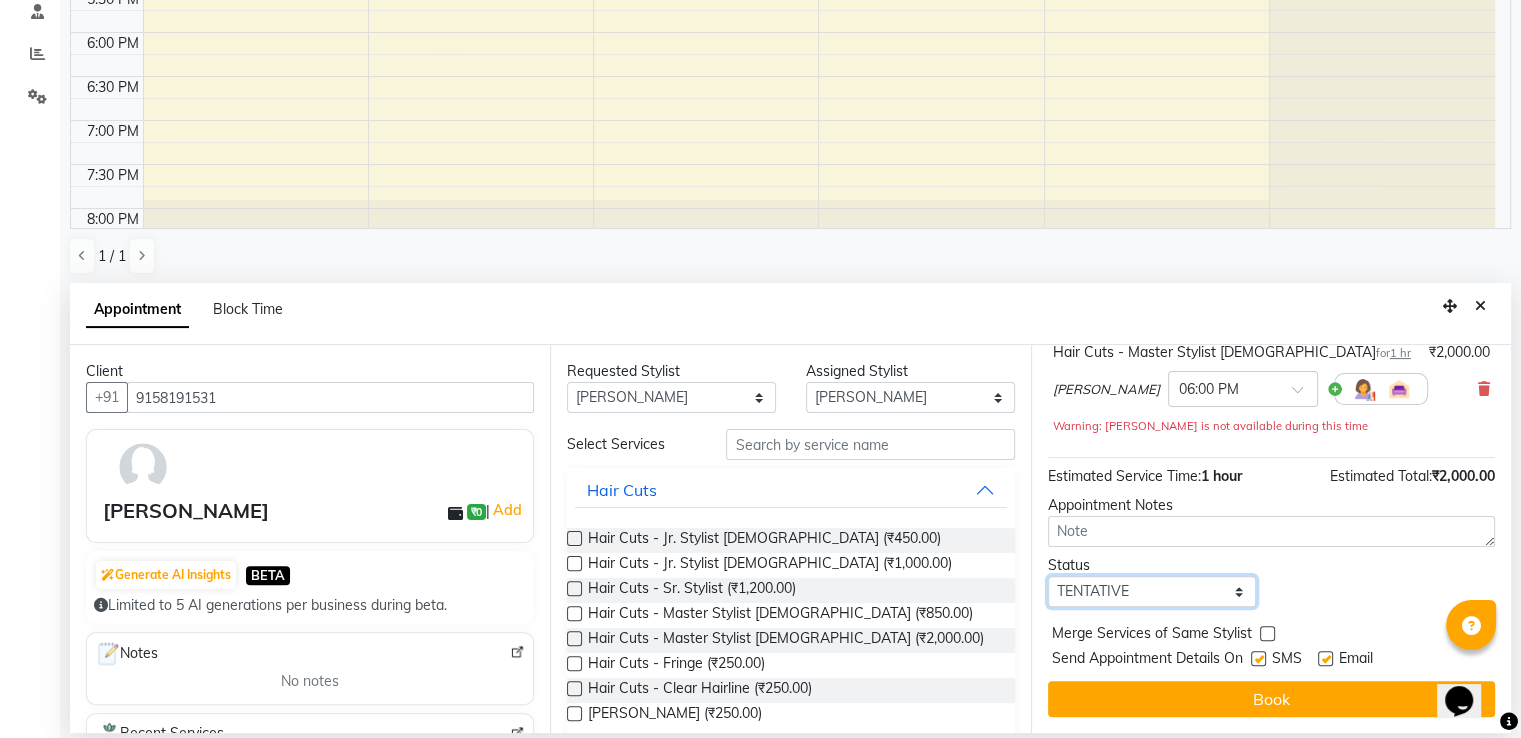 select on "confirm booking" 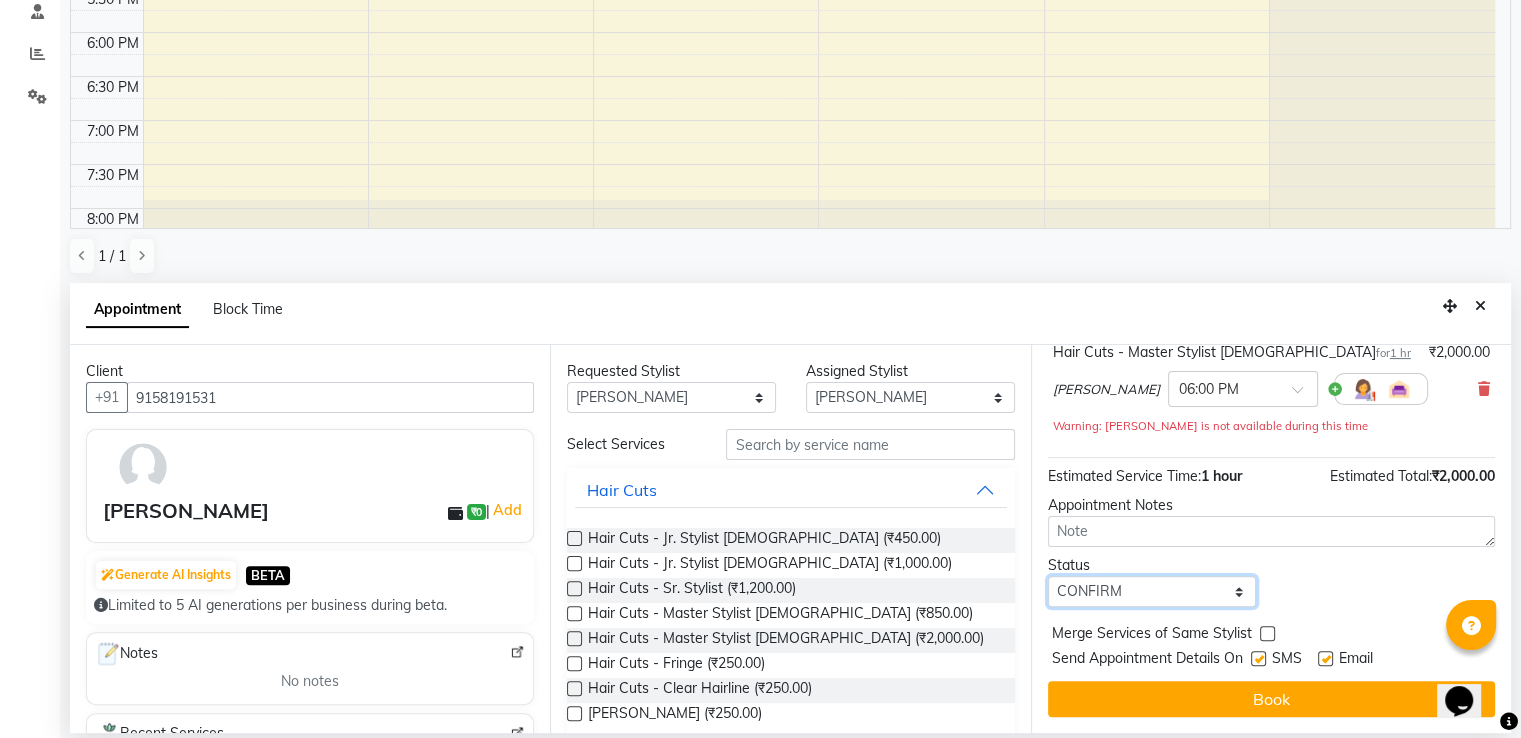 click on "Select TENTATIVE CONFIRM CHECK-IN UPCOMING" at bounding box center (1152, 591) 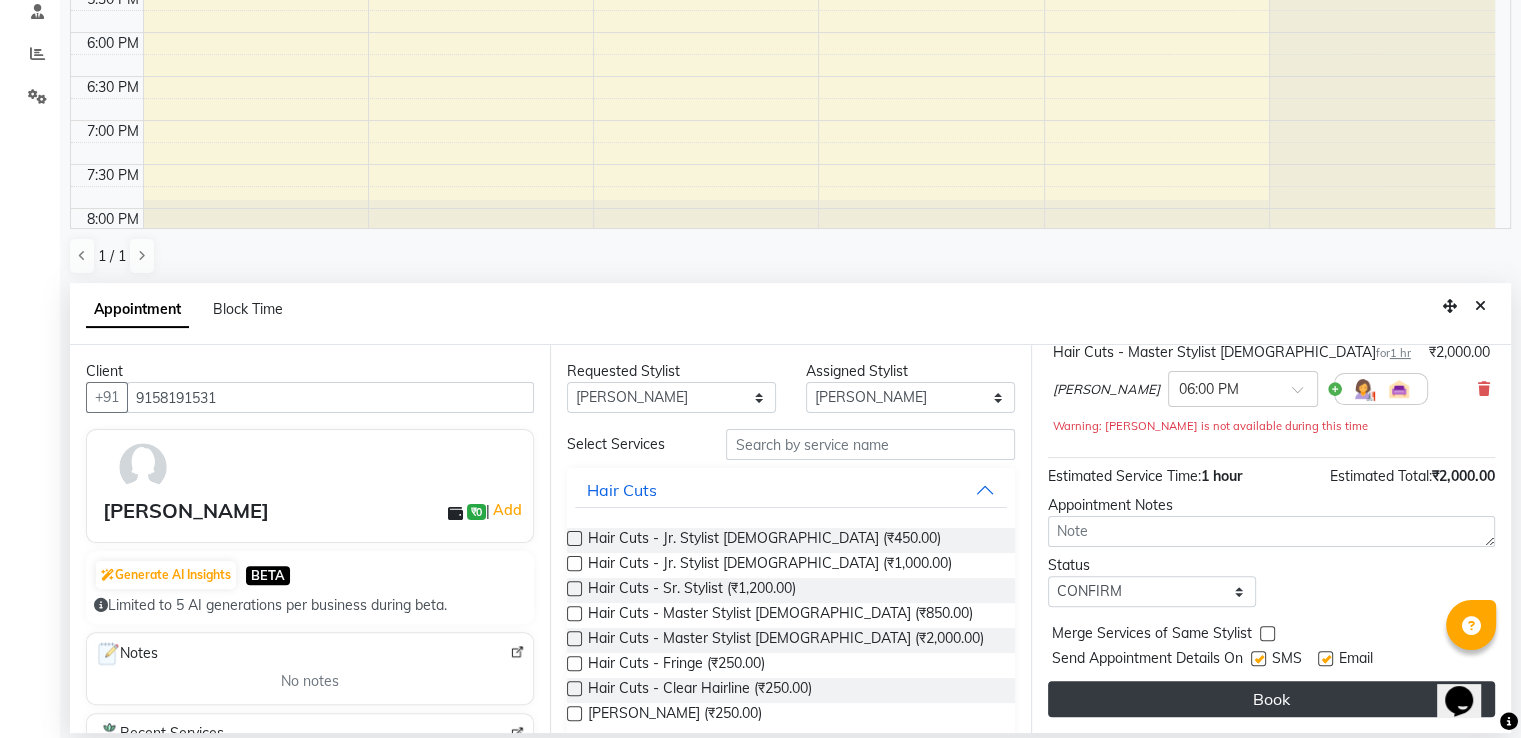 click on "Book" at bounding box center [1271, 699] 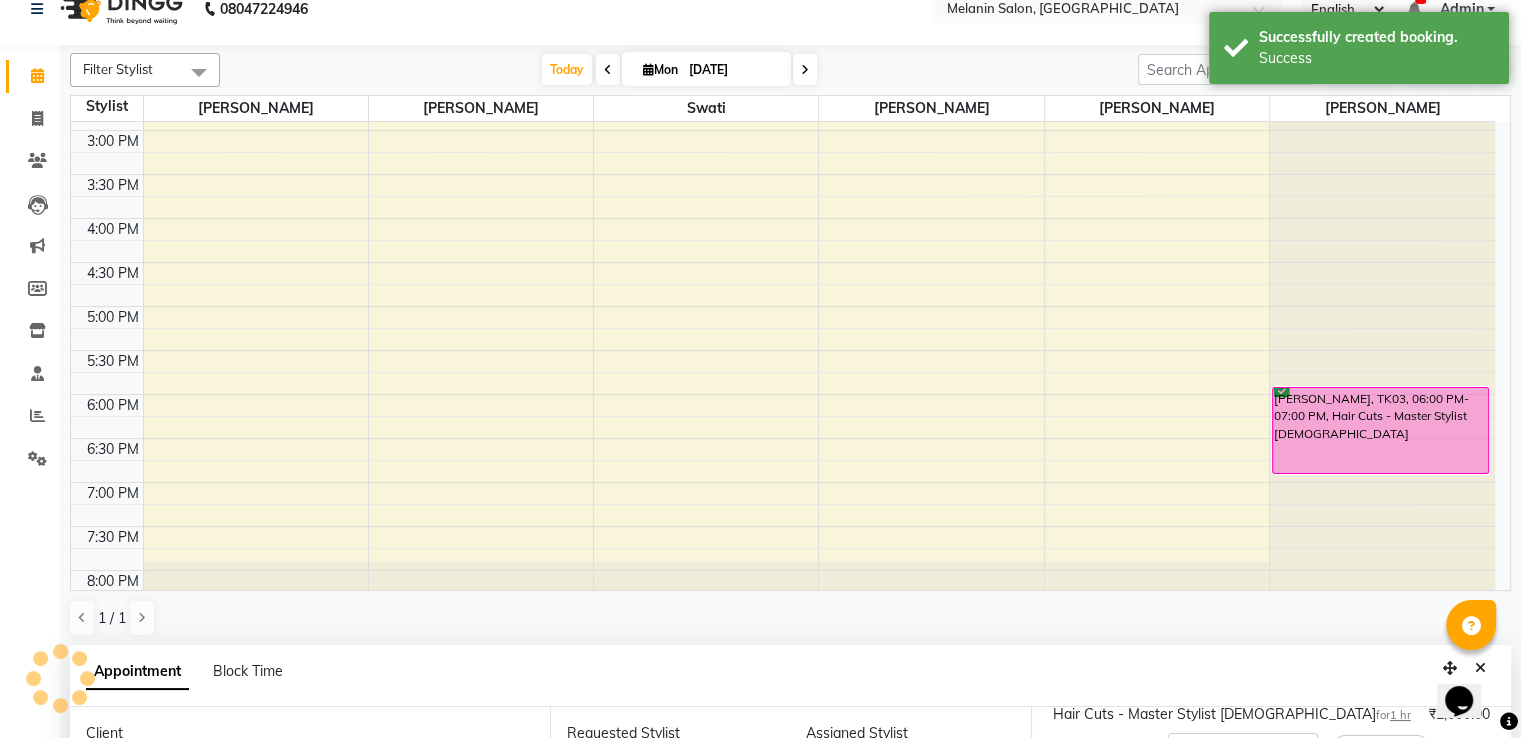 scroll, scrollTop: 0, scrollLeft: 0, axis: both 